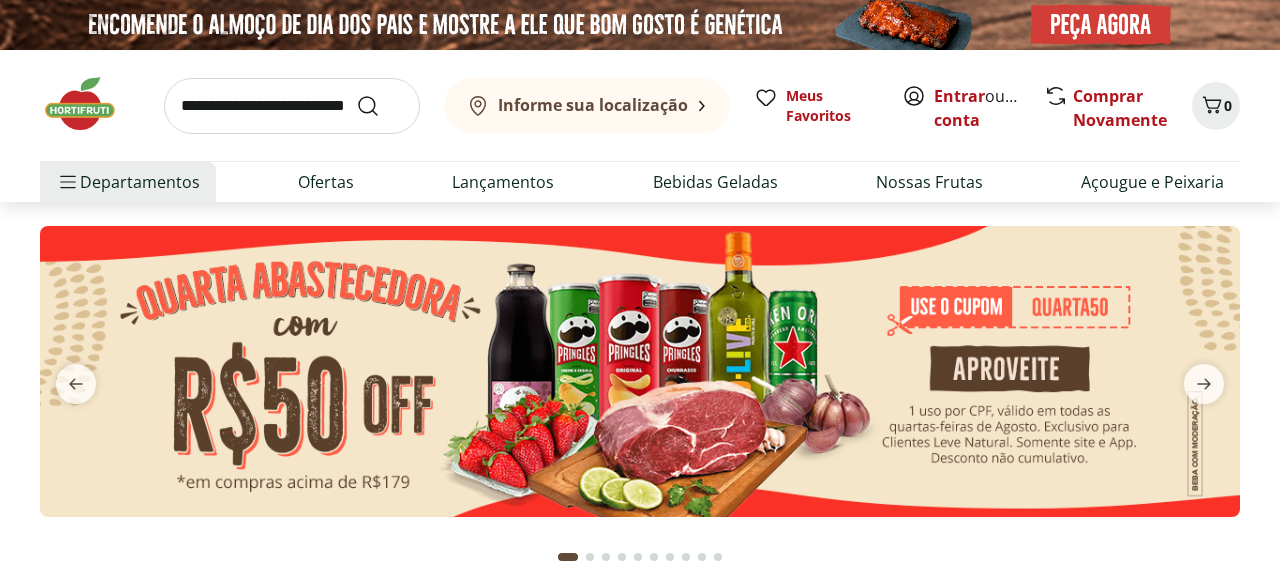 scroll, scrollTop: 0, scrollLeft: 0, axis: both 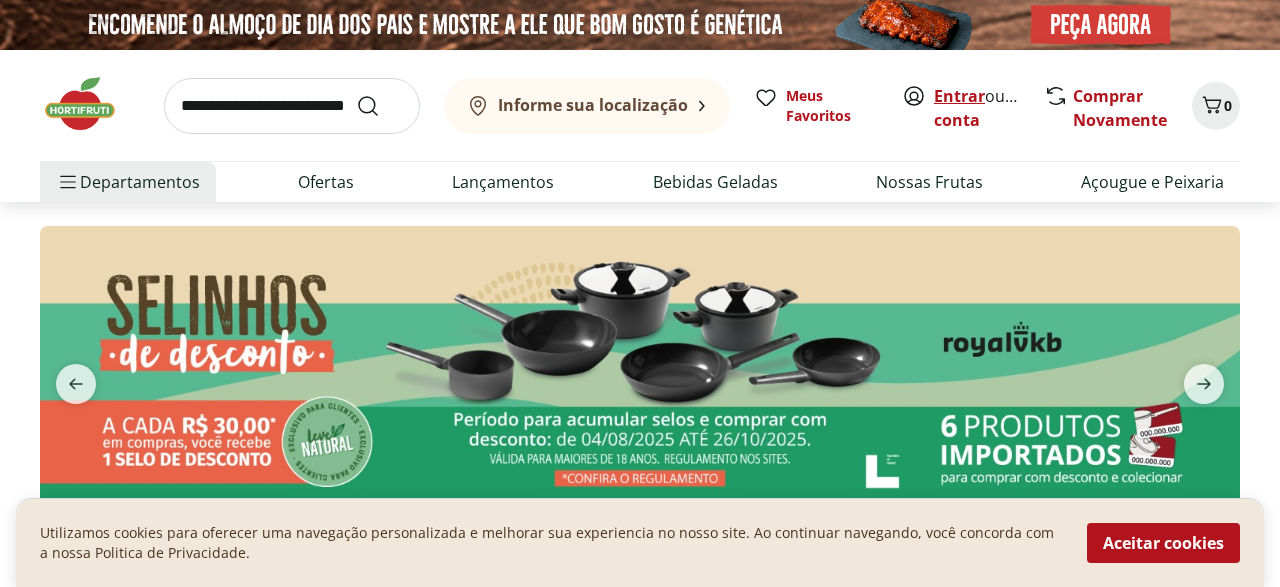 click on "Entrar" at bounding box center (959, 96) 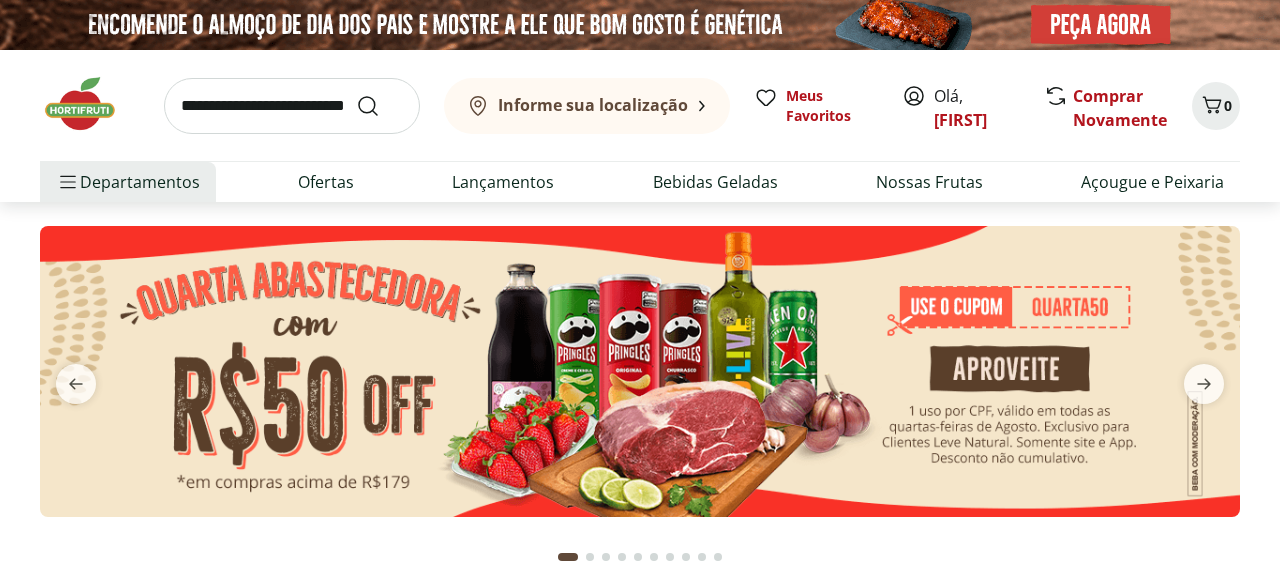 scroll, scrollTop: 0, scrollLeft: 0, axis: both 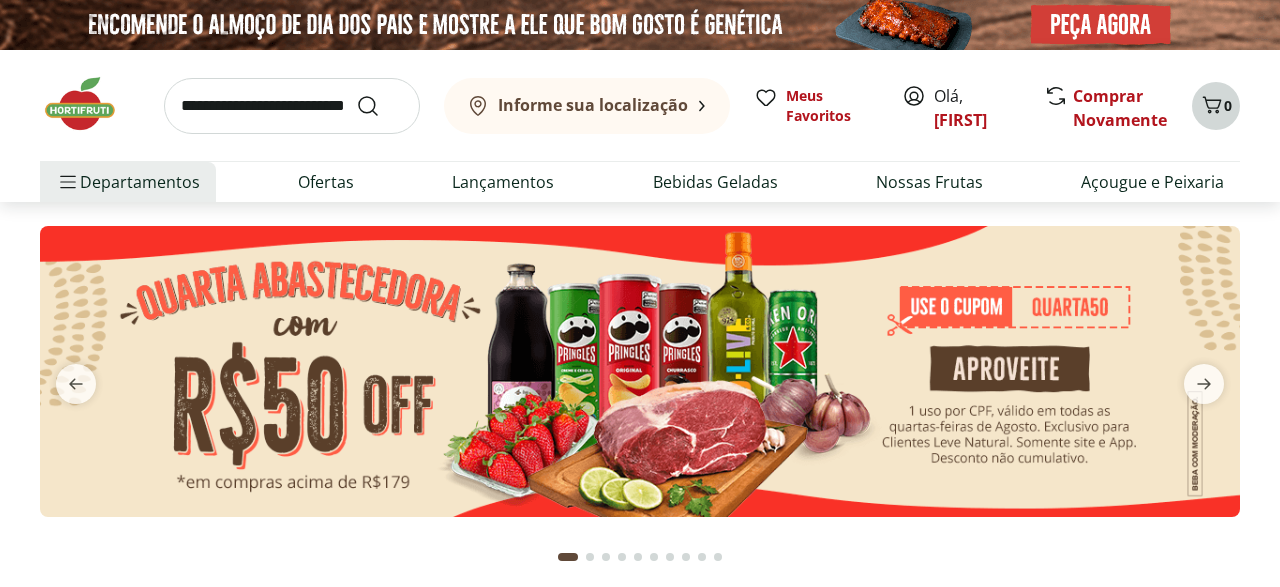 click 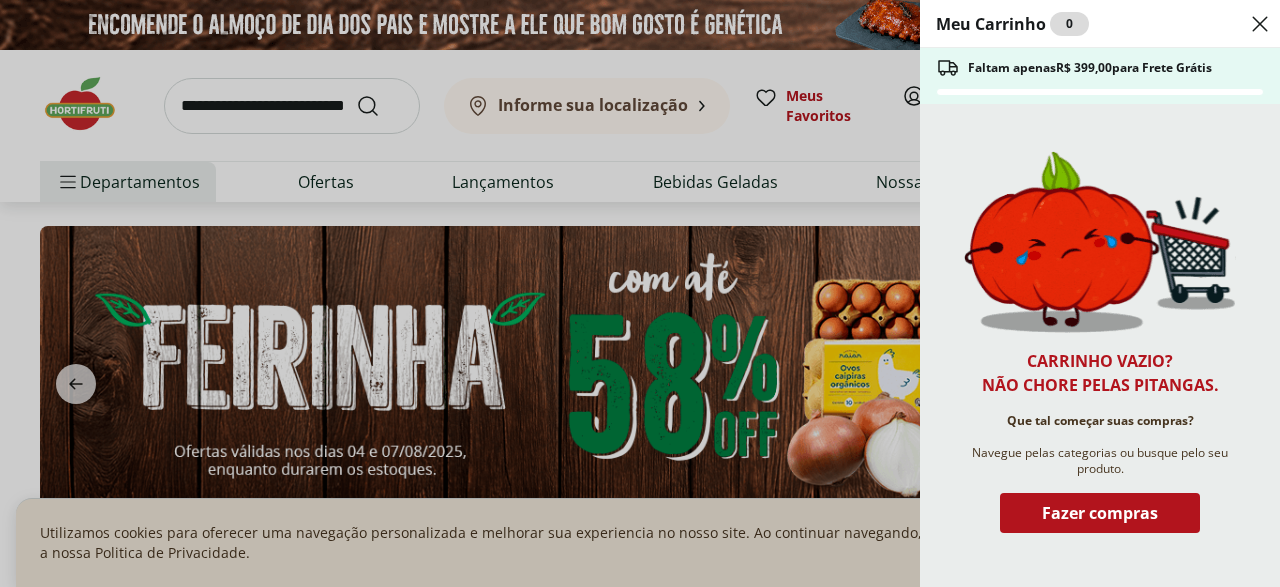 click 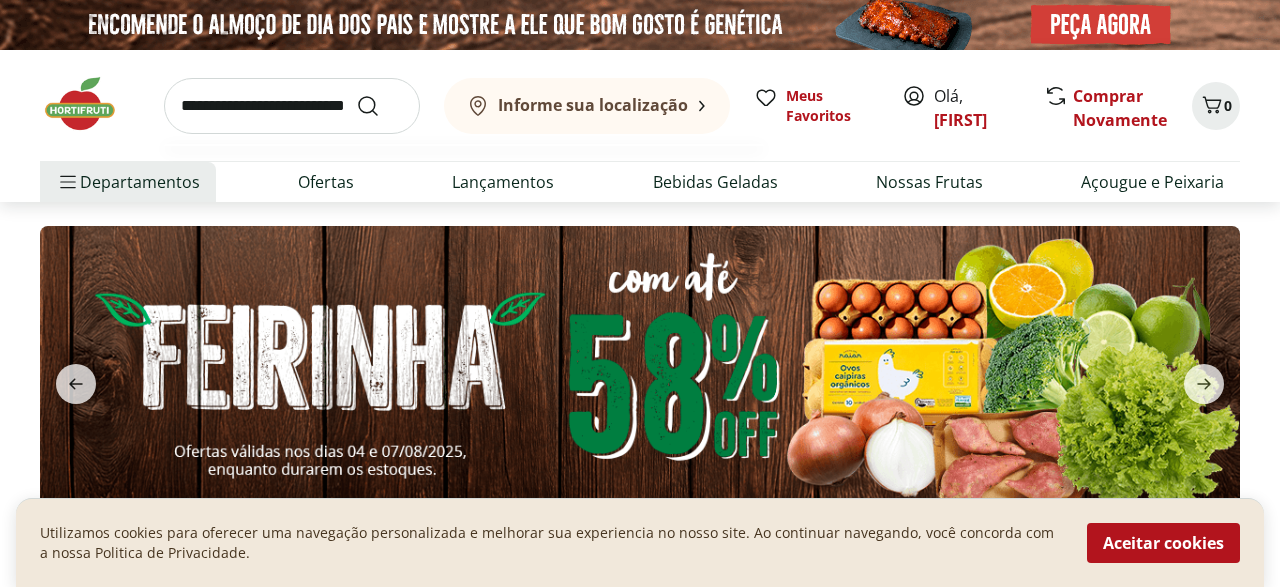click at bounding box center [292, 106] 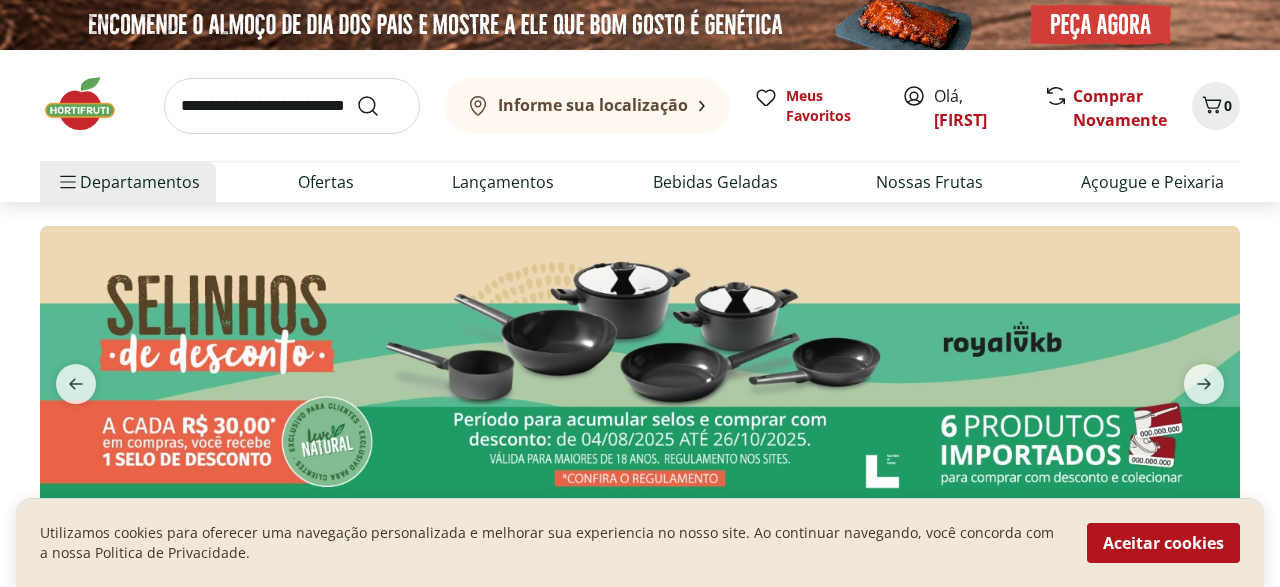 click on "Informe sua localização" at bounding box center (587, 106) 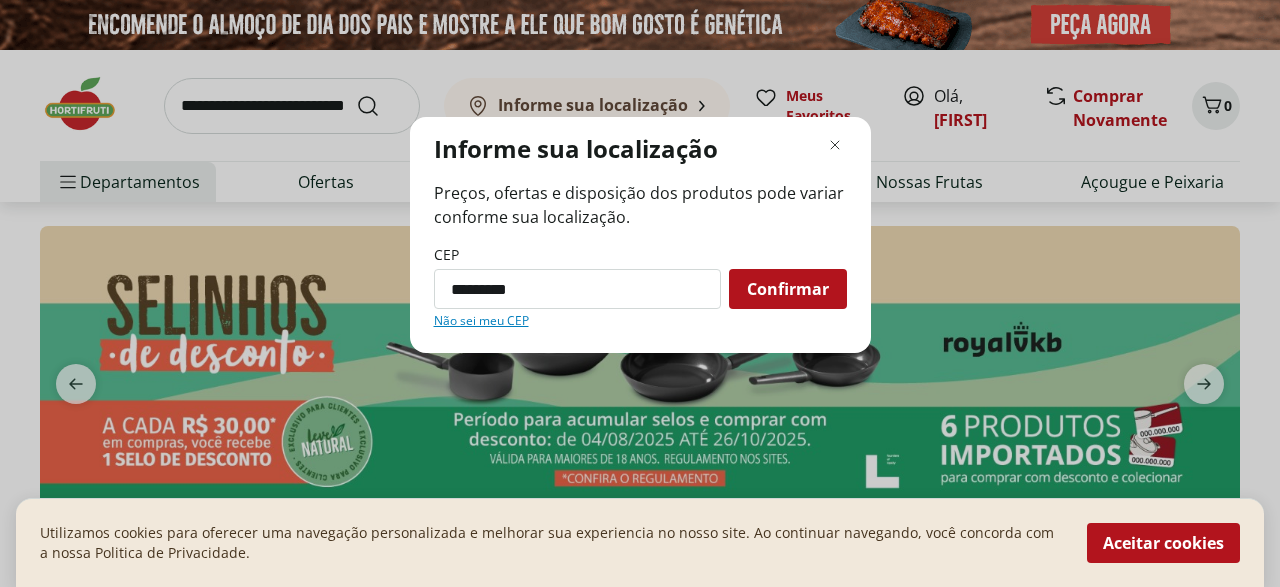 type on "*********" 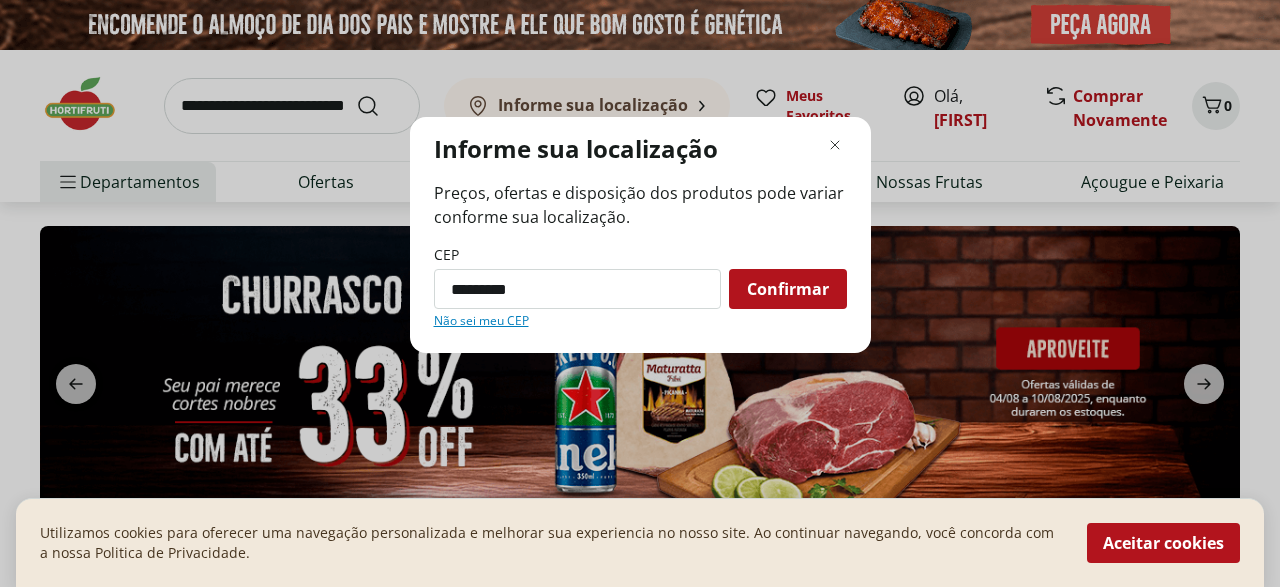 click on "Confirmar" at bounding box center [788, 289] 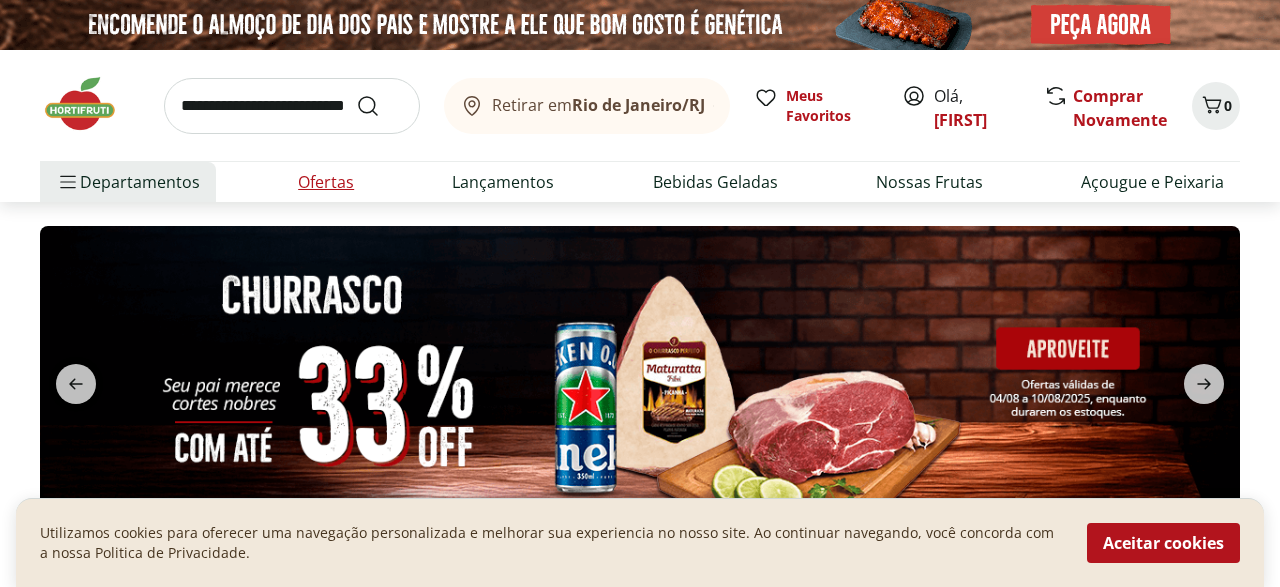 click on "Ofertas" at bounding box center [326, 182] 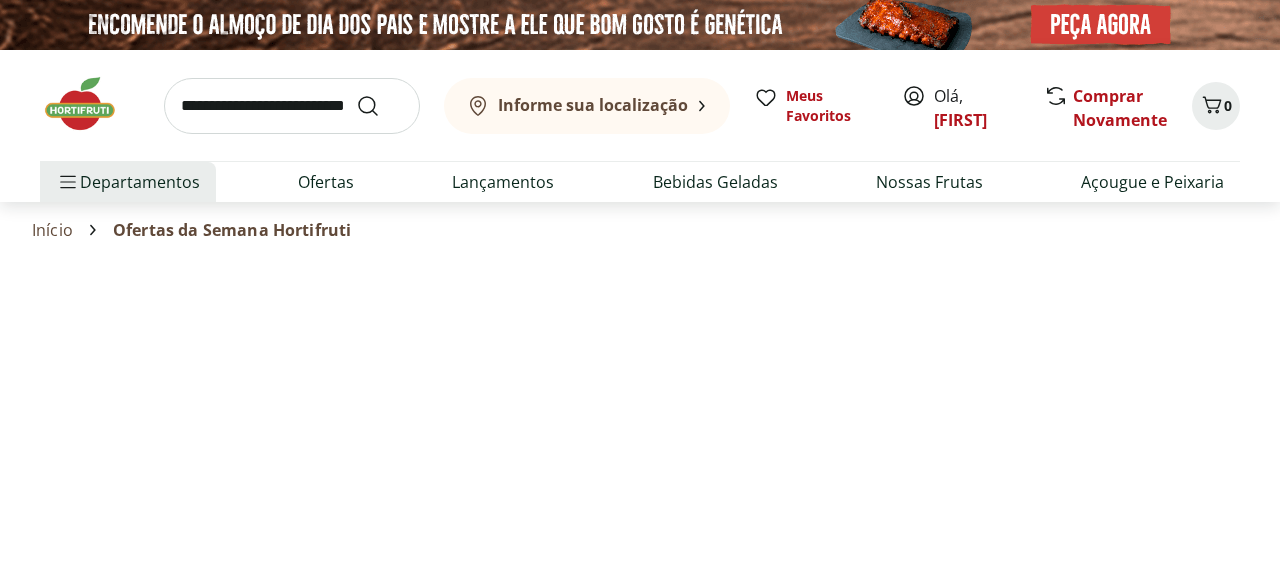select on "**********" 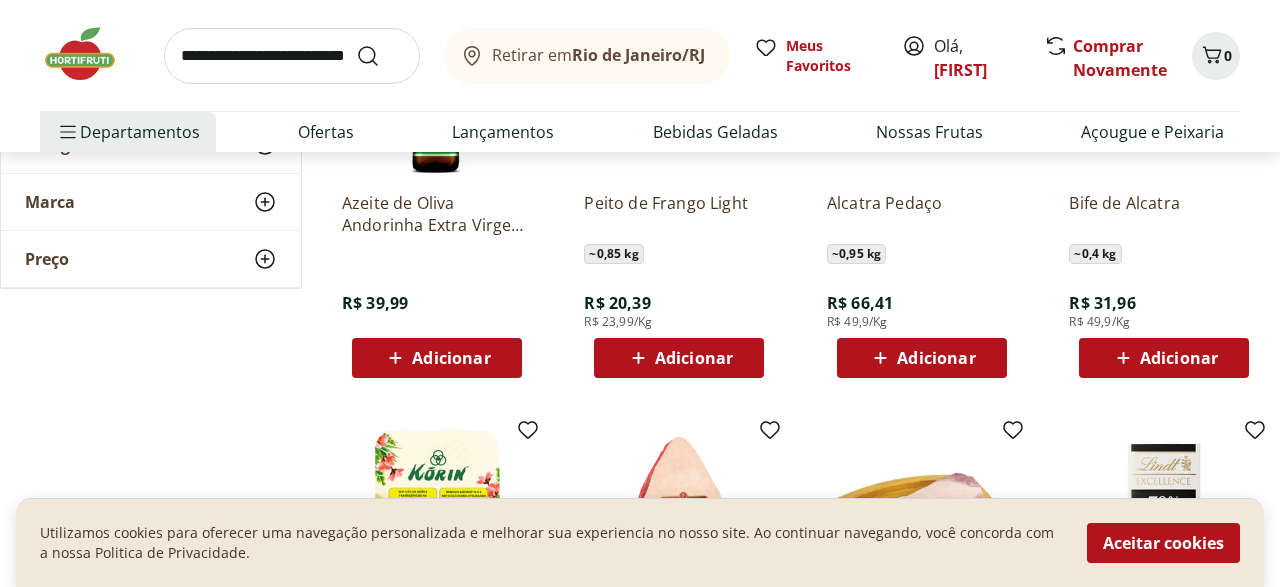 scroll, scrollTop: 360, scrollLeft: 0, axis: vertical 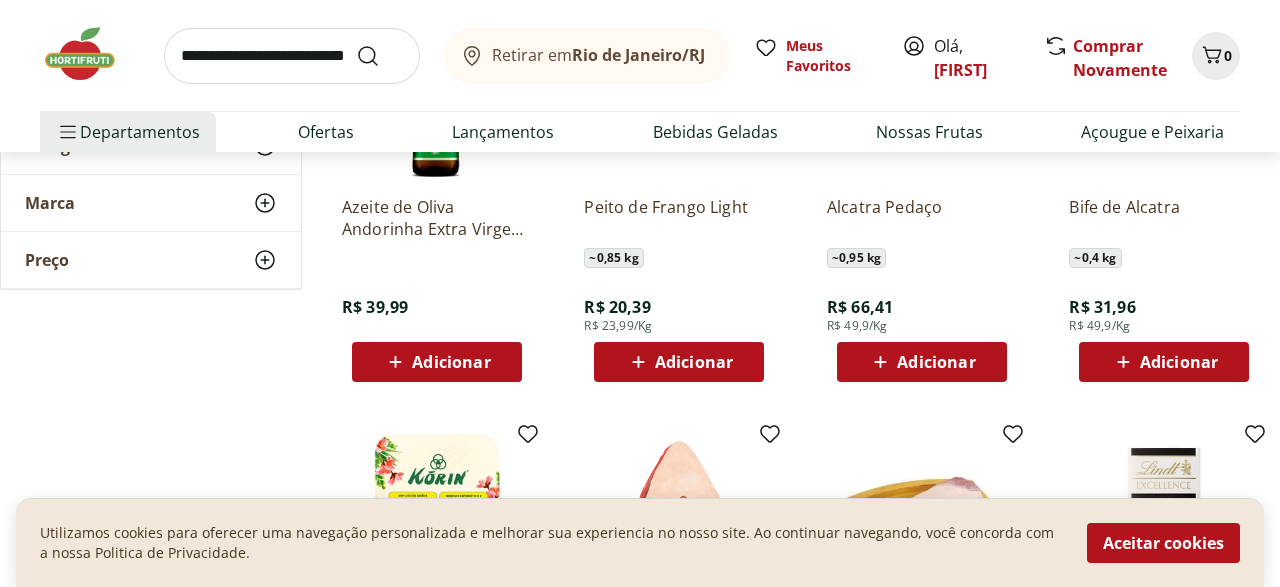 click on "Adicionar" at bounding box center [451, 362] 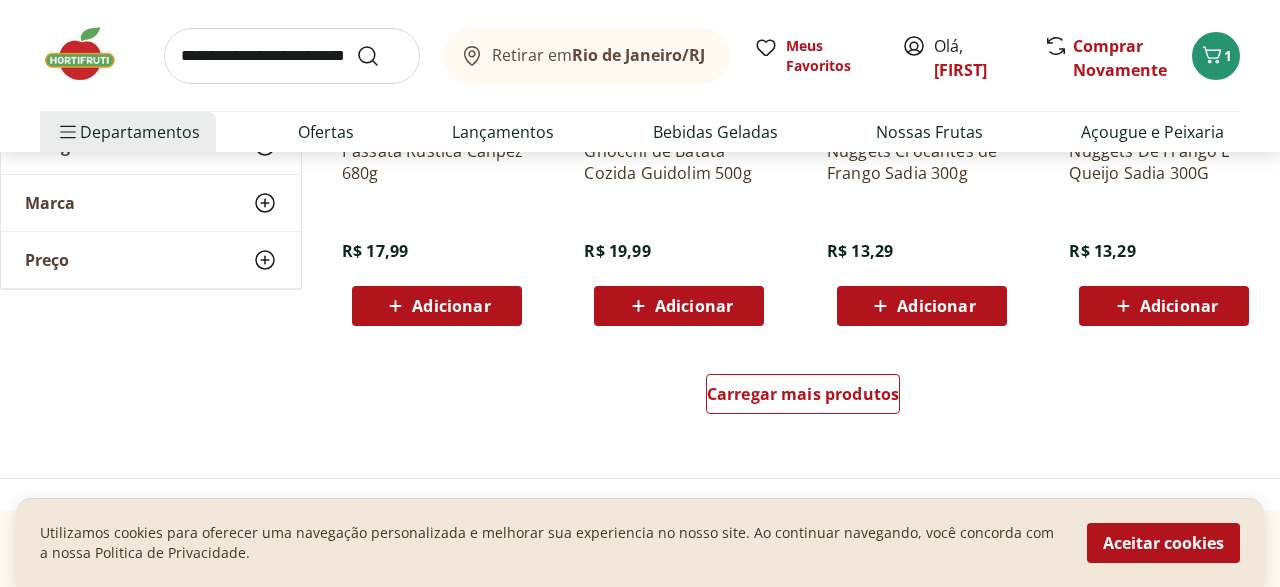 scroll, scrollTop: 1348, scrollLeft: 0, axis: vertical 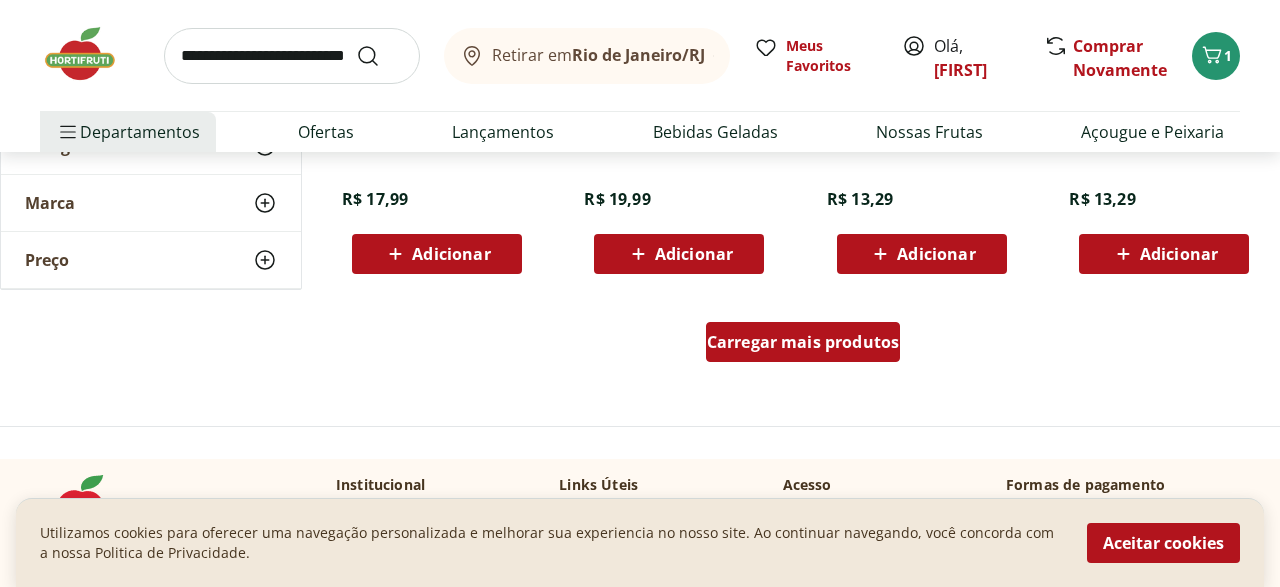click on "Carregar mais produtos" at bounding box center [803, 342] 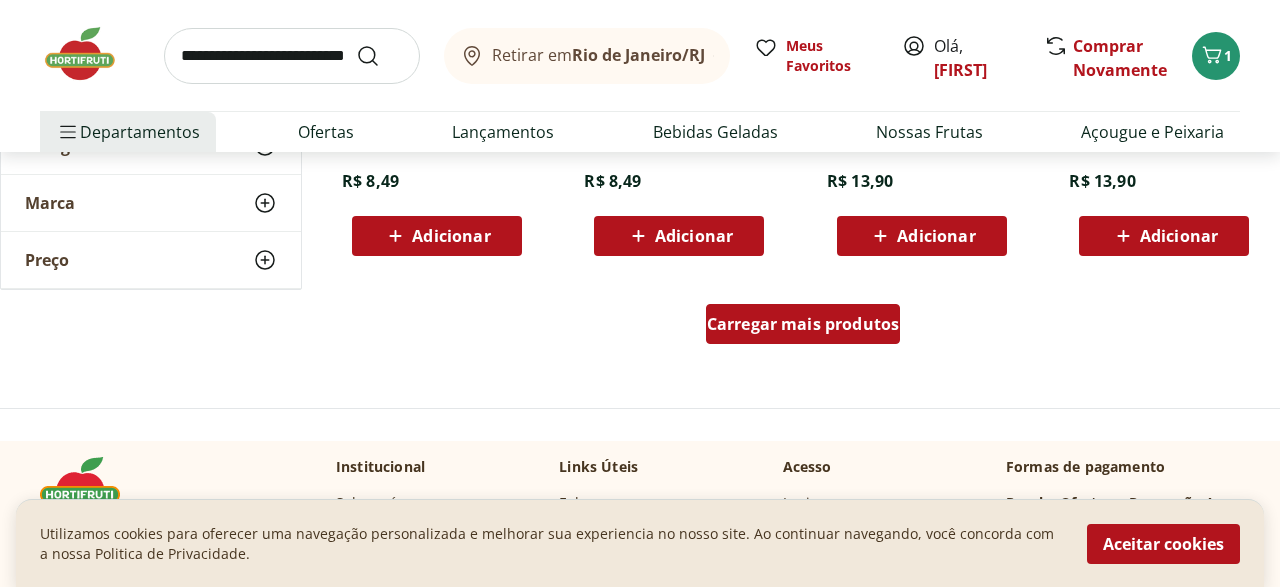 scroll, scrollTop: 2700, scrollLeft: 0, axis: vertical 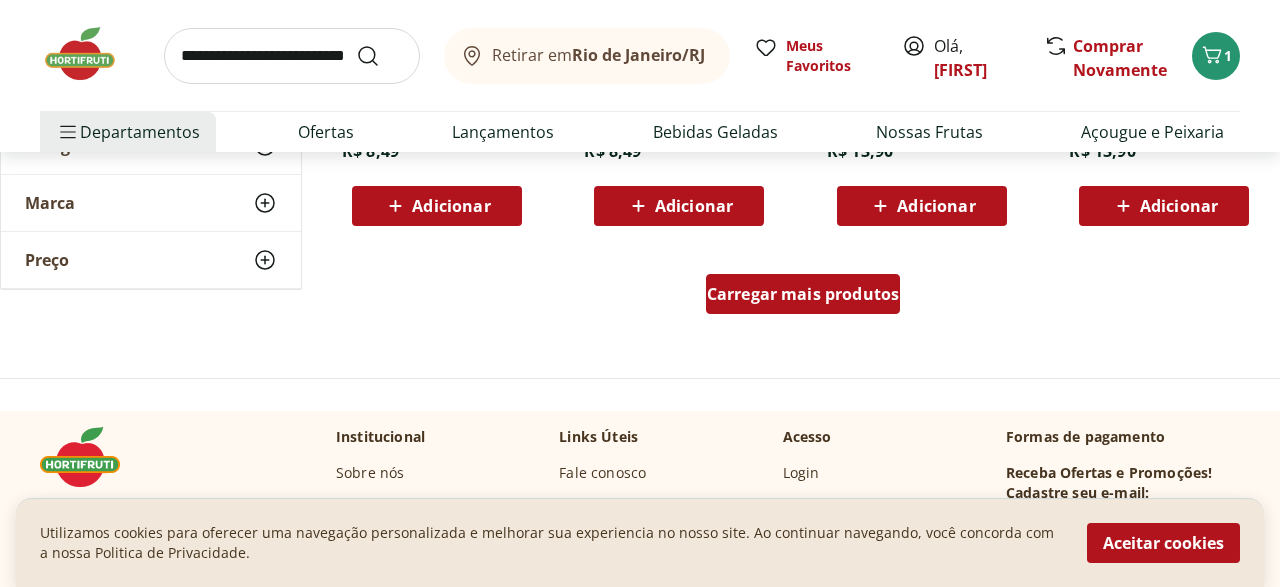 click on "Carregar mais produtos" at bounding box center [803, 294] 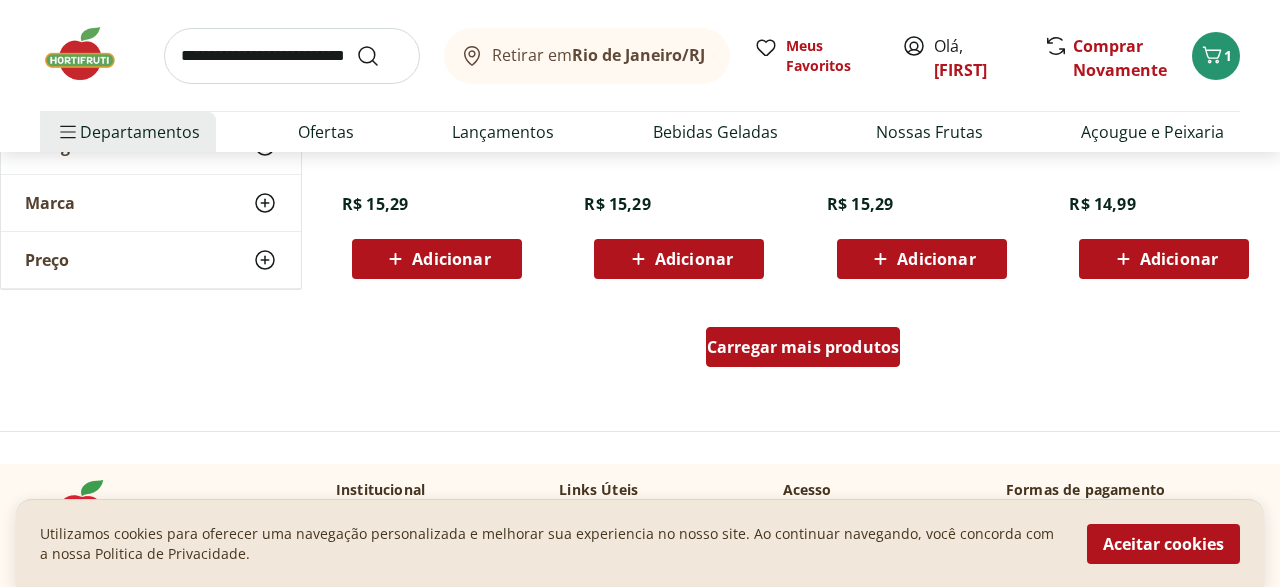 scroll, scrollTop: 4052, scrollLeft: 0, axis: vertical 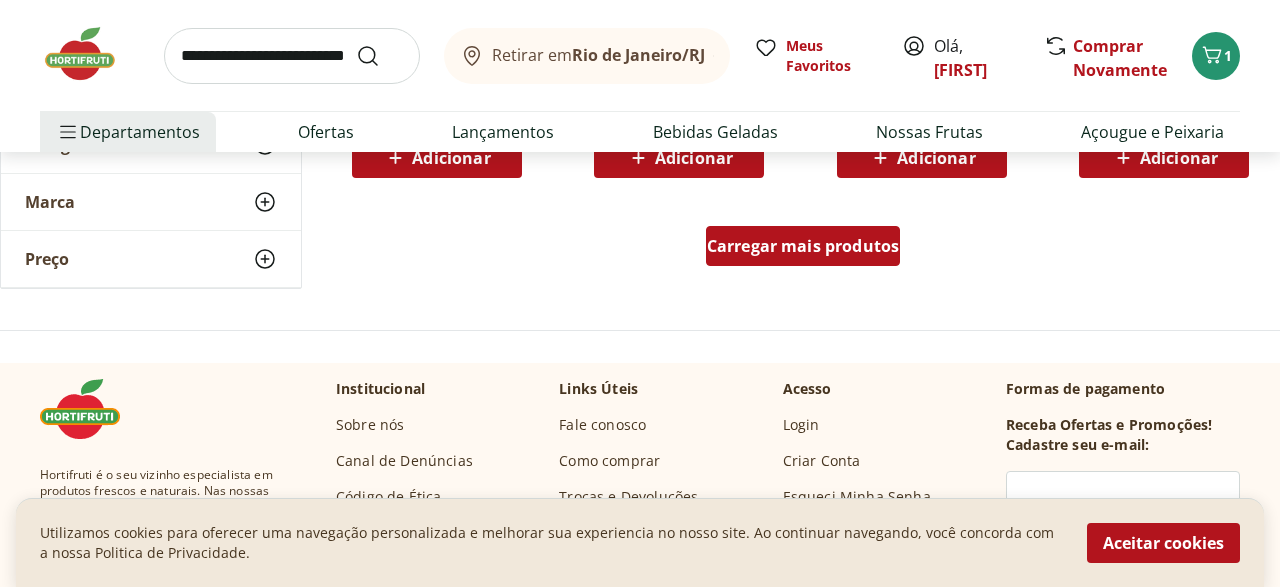 click on "Carregar mais produtos" at bounding box center (803, 246) 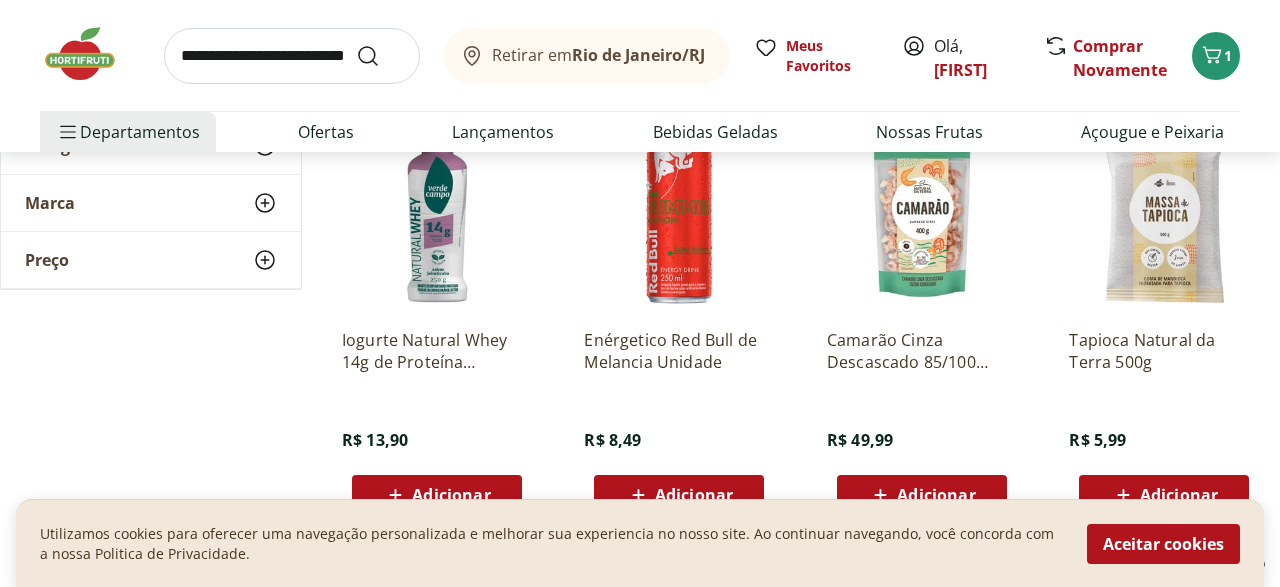 scroll, scrollTop: 4156, scrollLeft: 0, axis: vertical 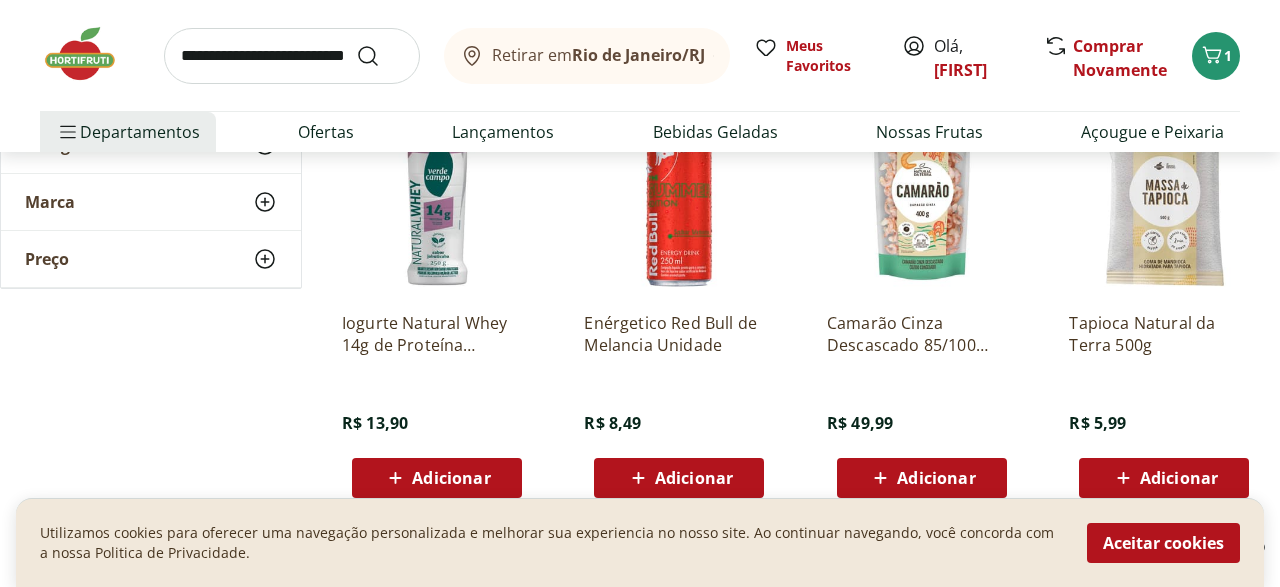 click on "Adicionar" at bounding box center [1179, 478] 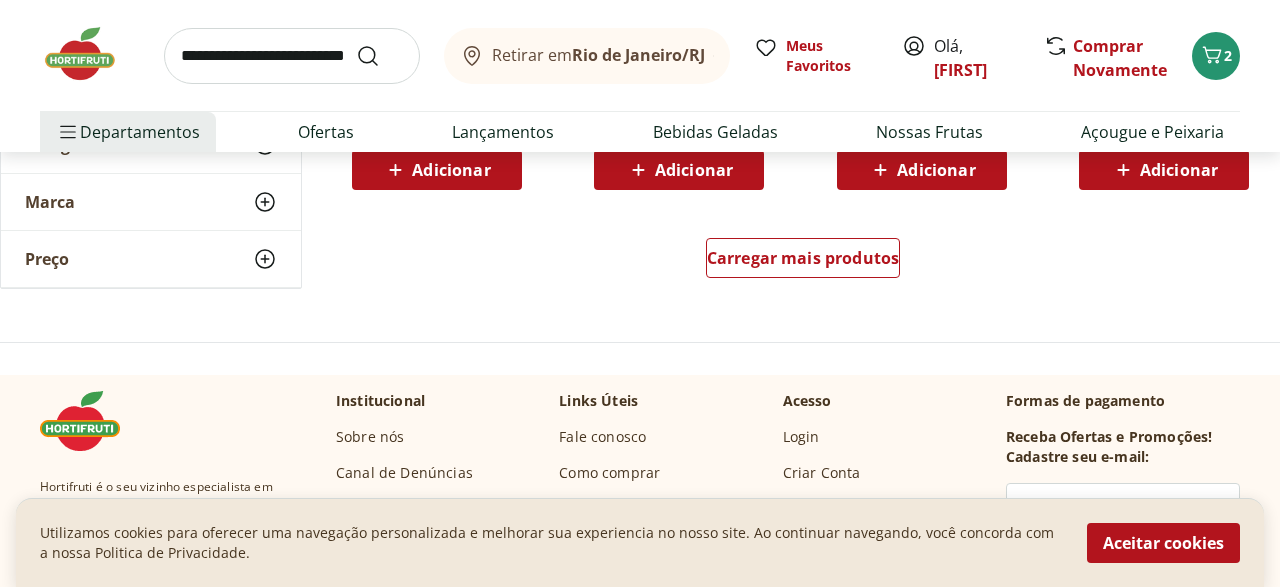 scroll, scrollTop: 5354, scrollLeft: 0, axis: vertical 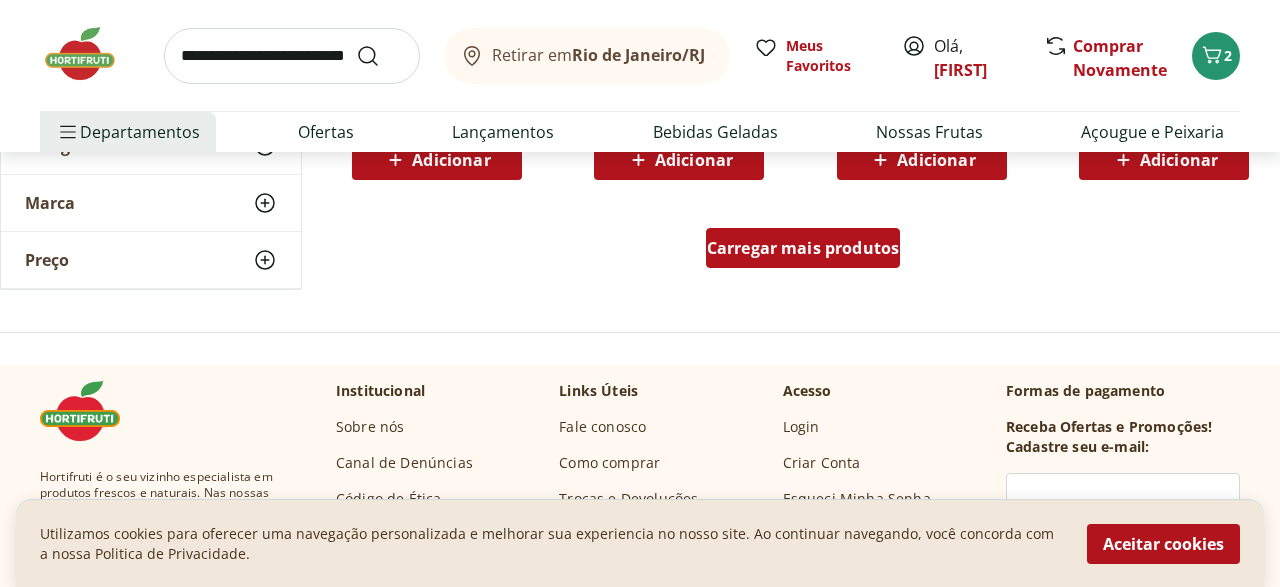 click on "Carregar mais produtos" at bounding box center (803, 248) 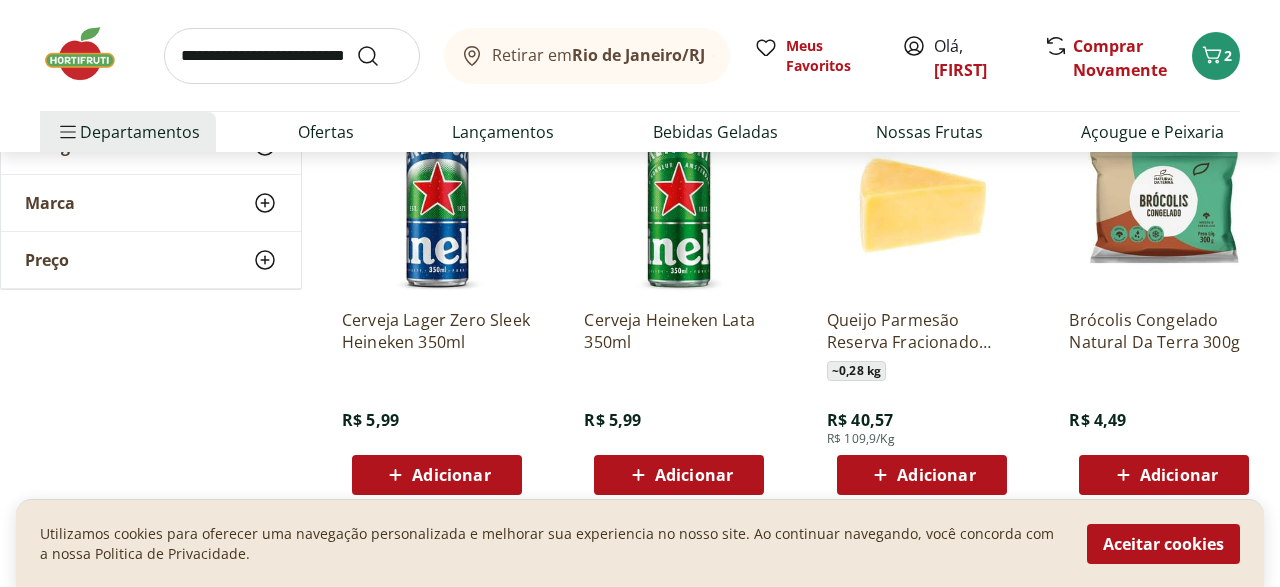 scroll, scrollTop: 6656, scrollLeft: 0, axis: vertical 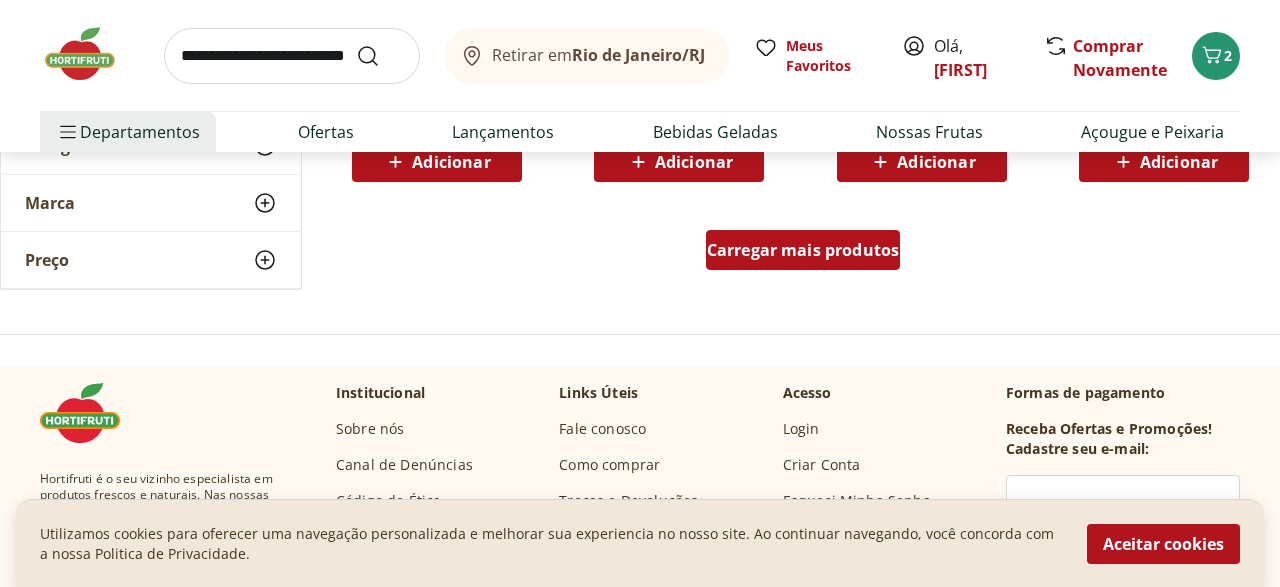 click on "Carregar mais produtos" at bounding box center [803, 250] 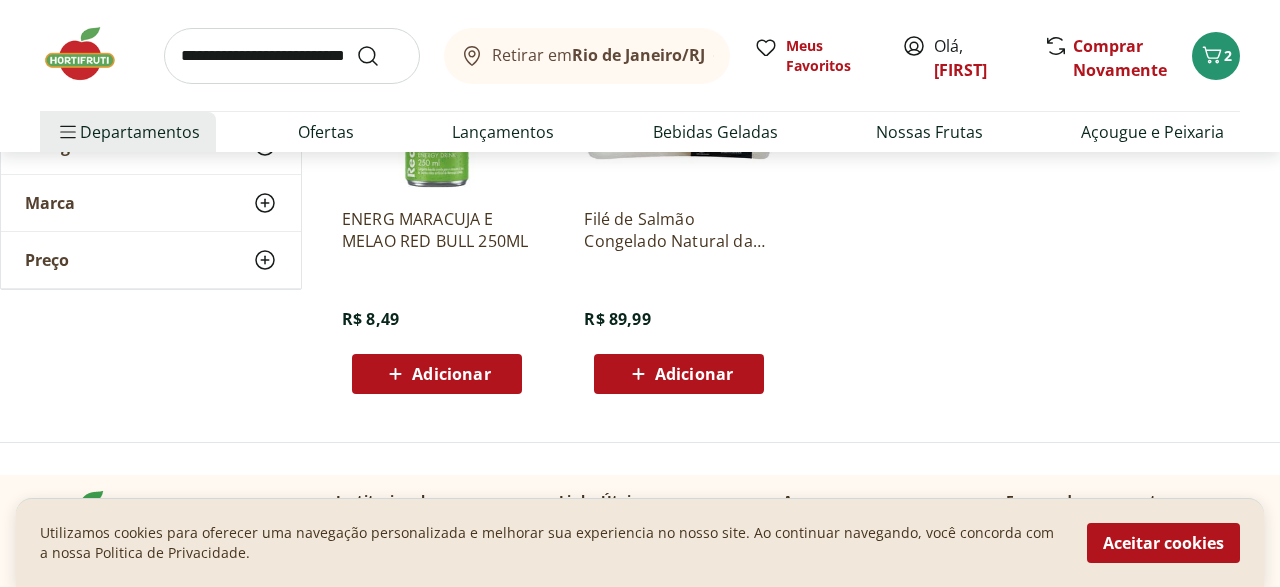 scroll, scrollTop: 7436, scrollLeft: 0, axis: vertical 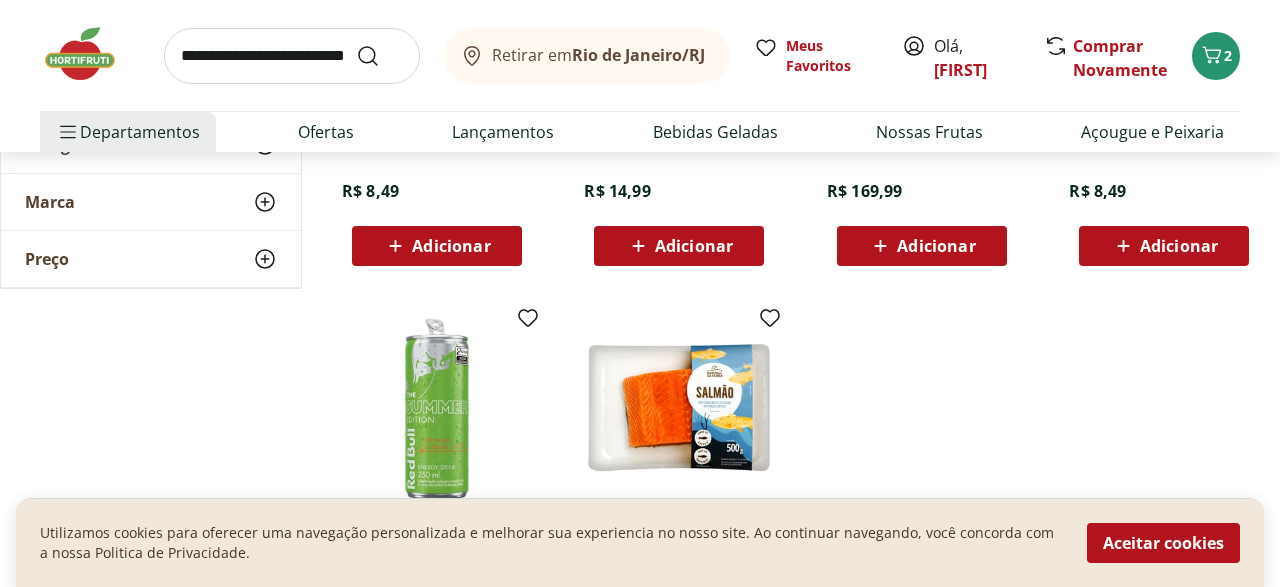 click at bounding box center (292, 56) 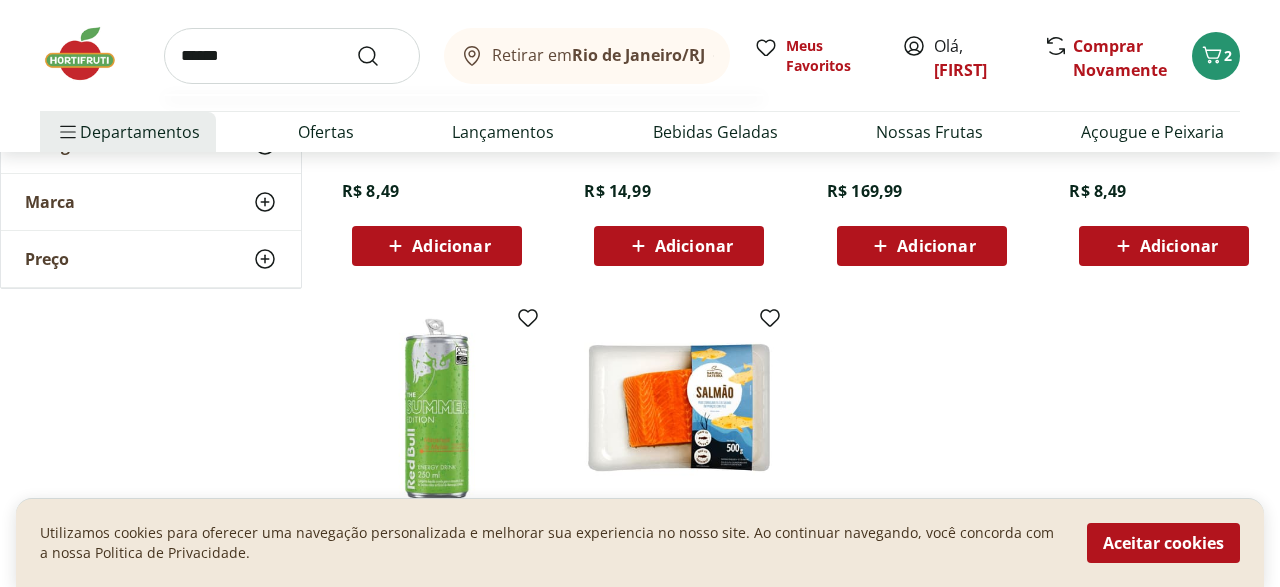 type on "******" 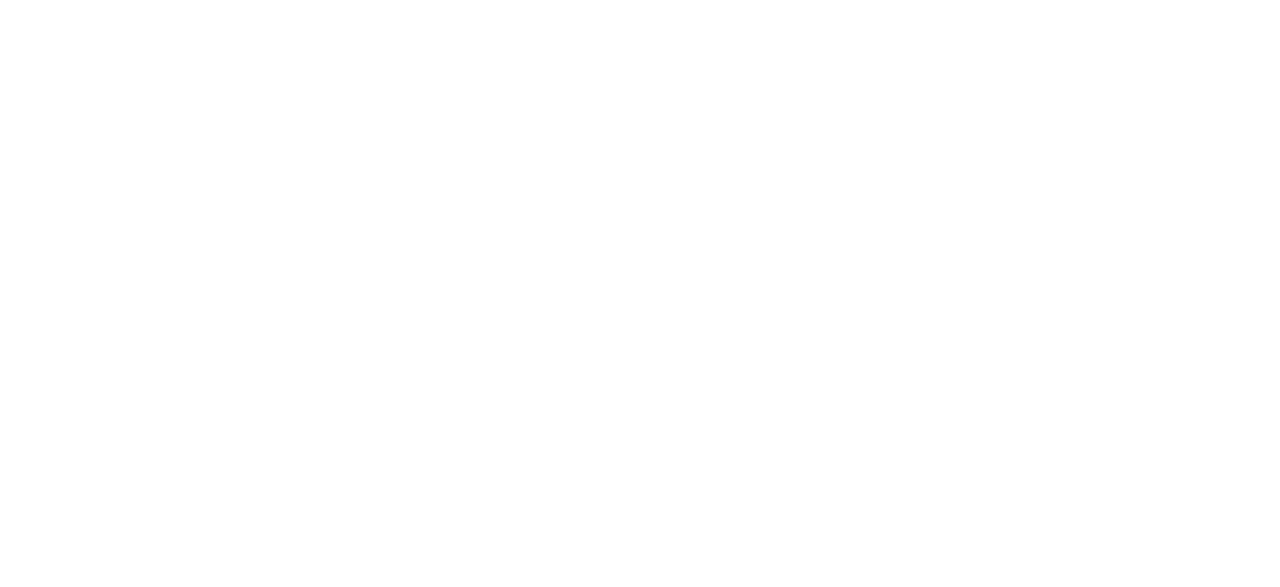 scroll, scrollTop: 0, scrollLeft: 0, axis: both 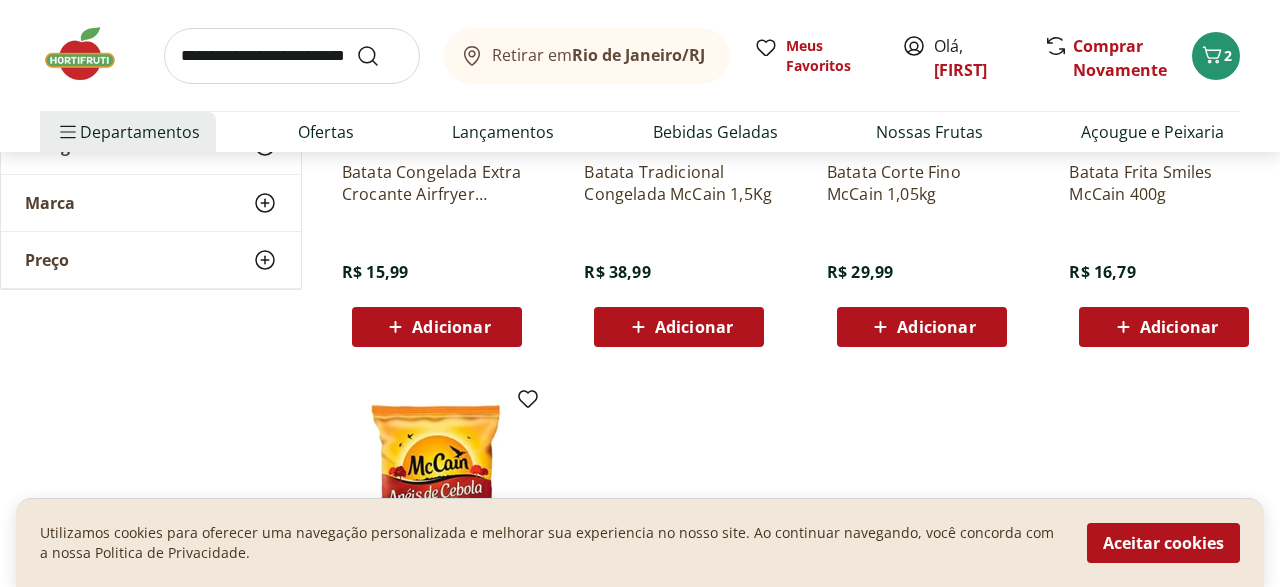 click on "Adicionar" at bounding box center (437, 327) 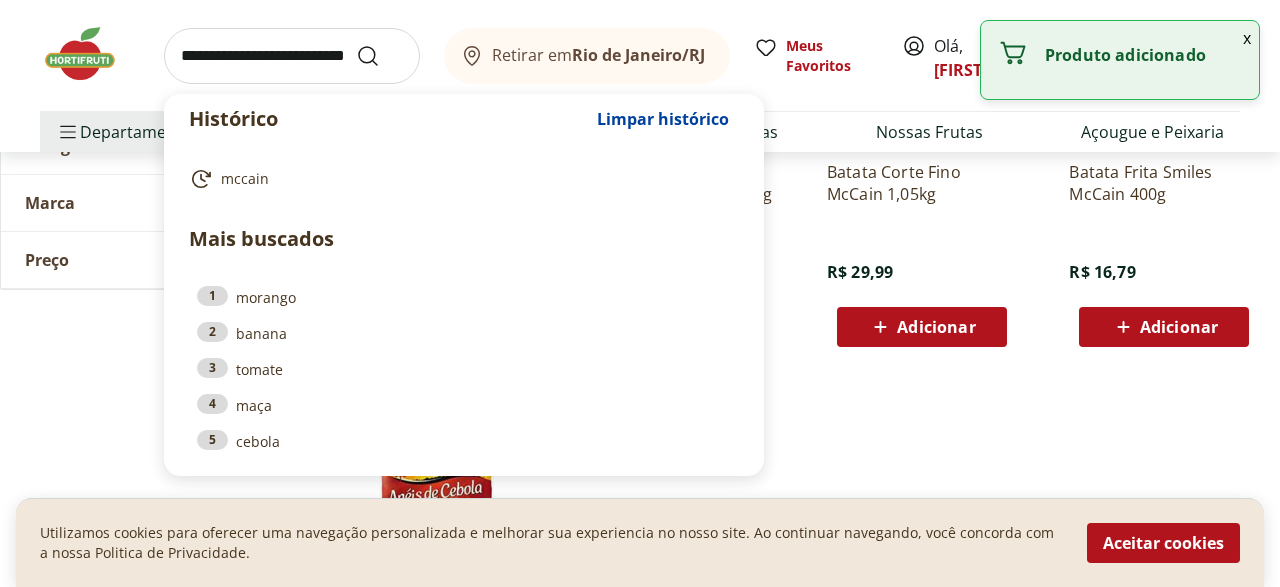 click at bounding box center (292, 56) 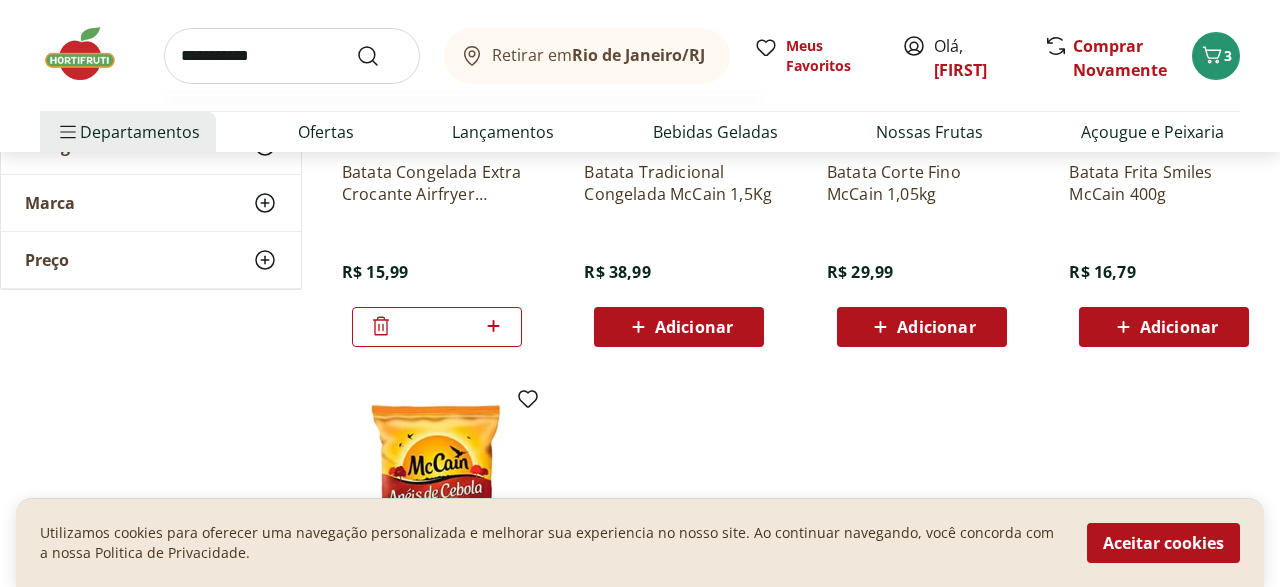 type on "**********" 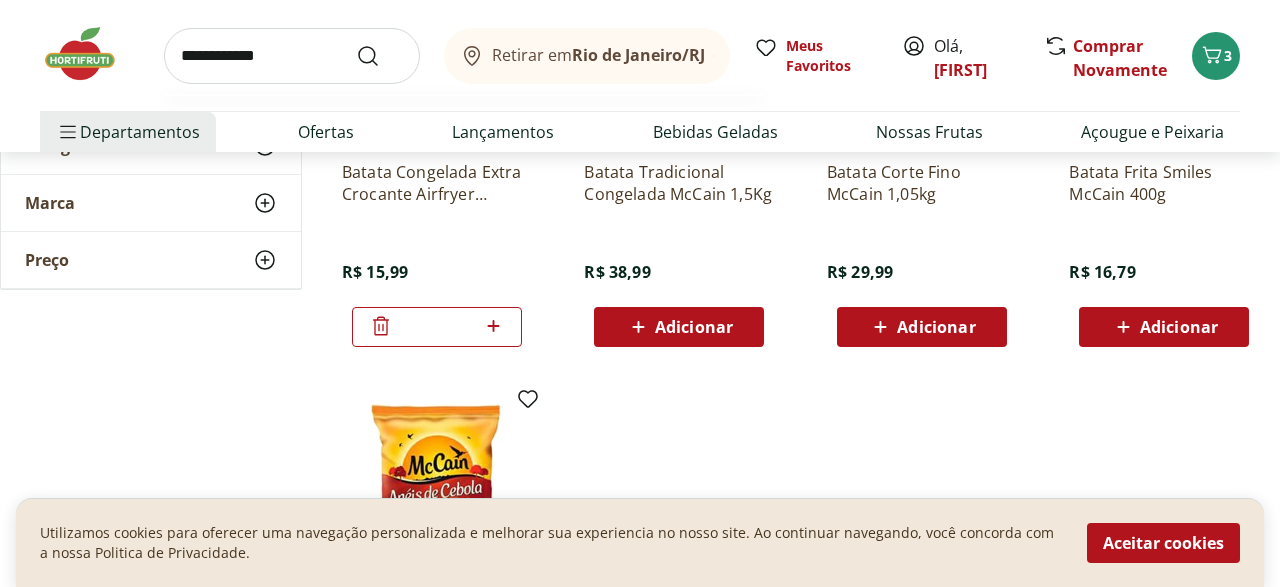 click at bounding box center [380, 56] 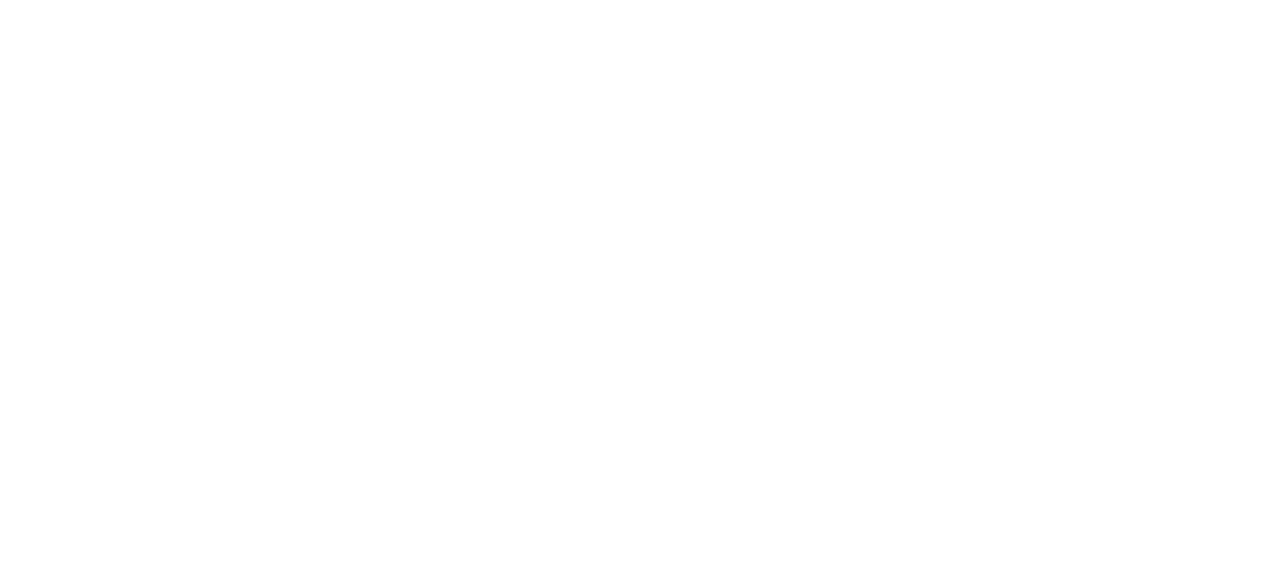 scroll, scrollTop: 0, scrollLeft: 0, axis: both 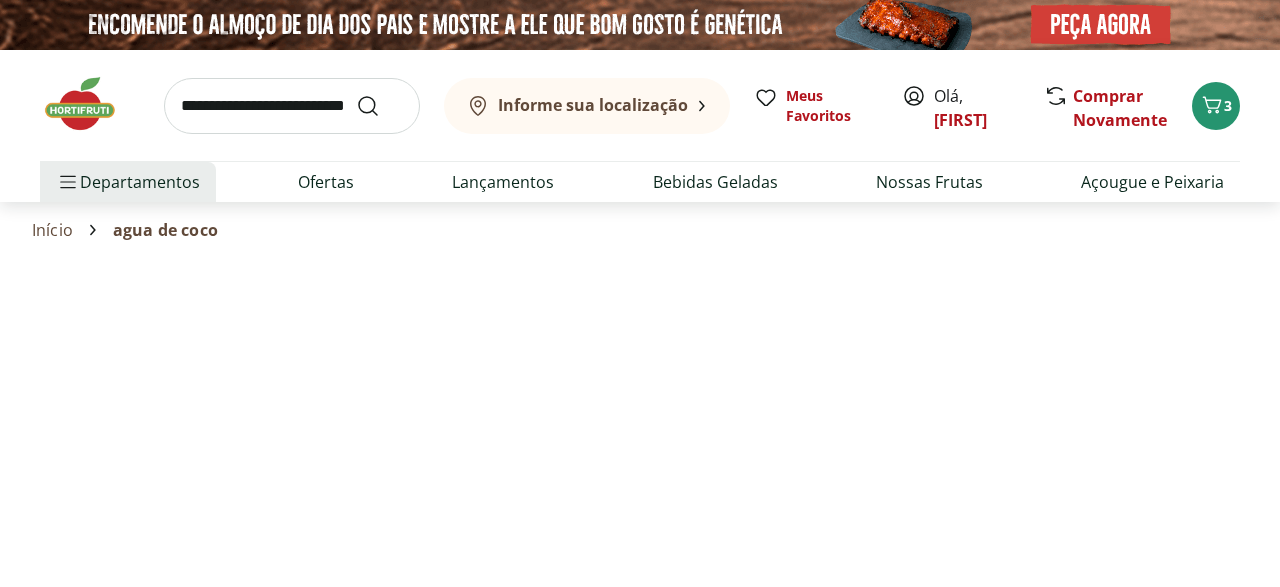 select on "**********" 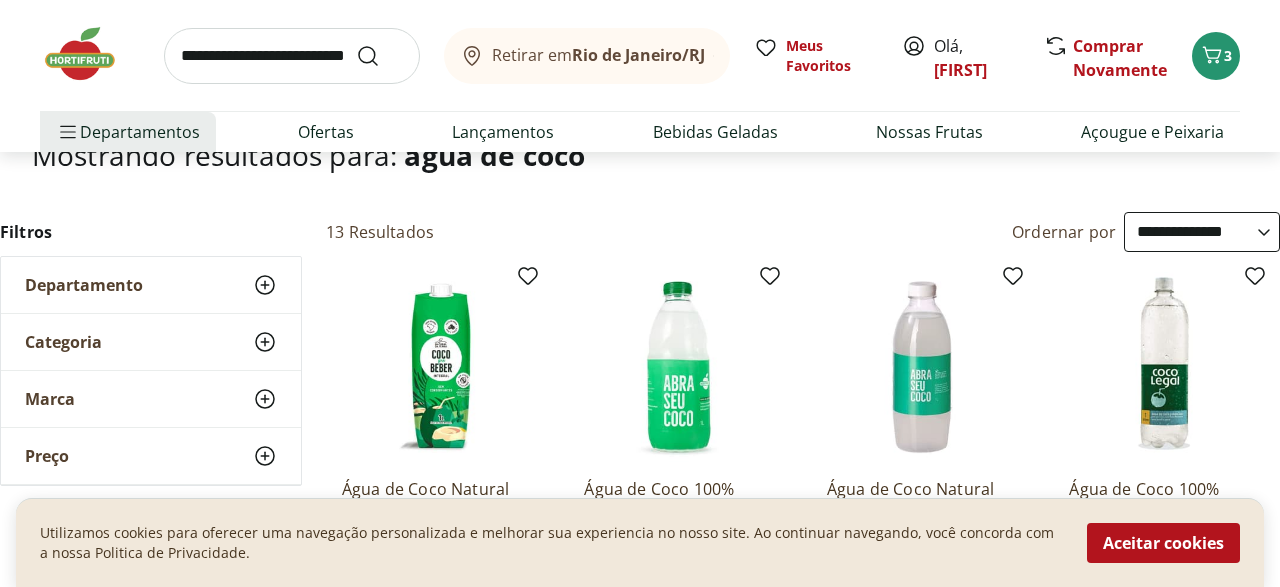 scroll, scrollTop: 464, scrollLeft: 0, axis: vertical 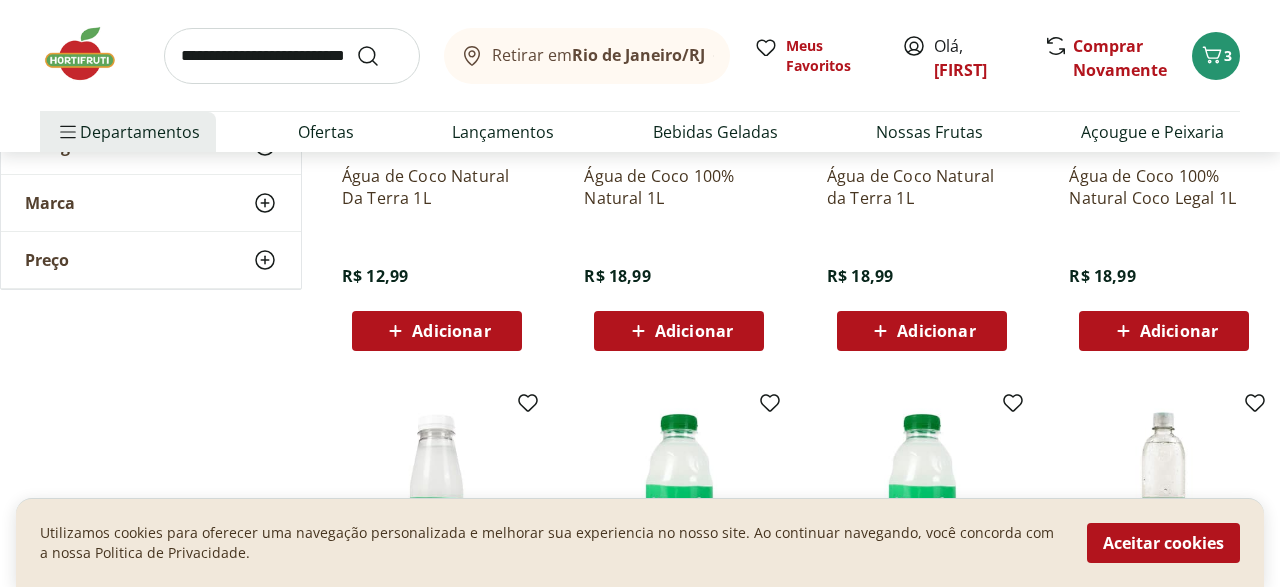 click on "Adicionar" at bounding box center (437, 331) 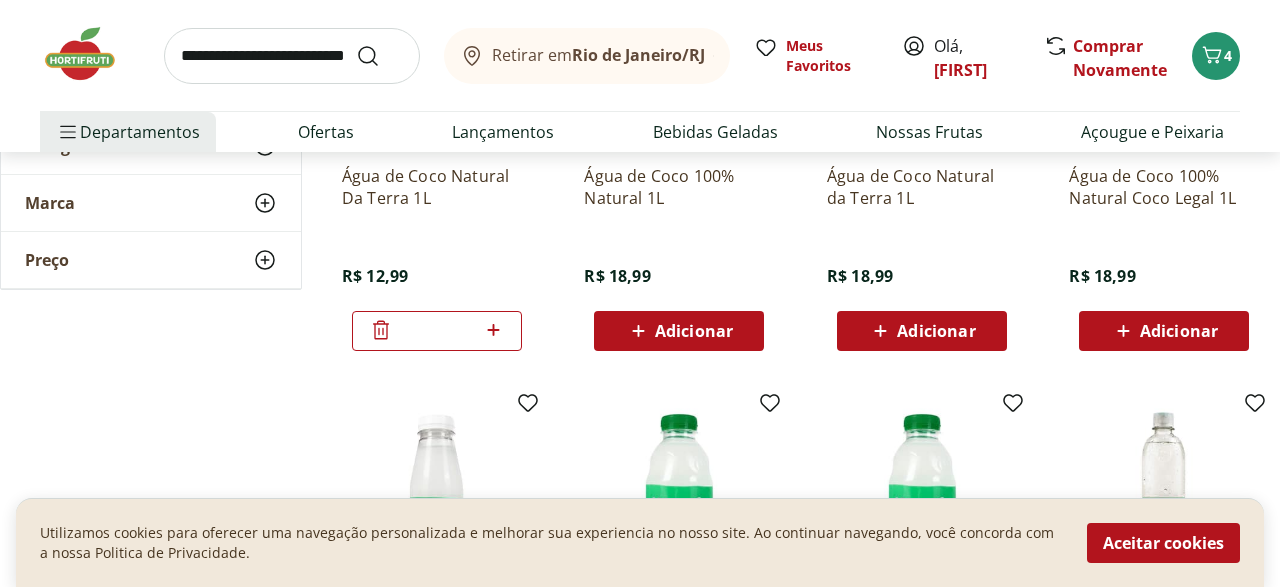 click at bounding box center [292, 56] 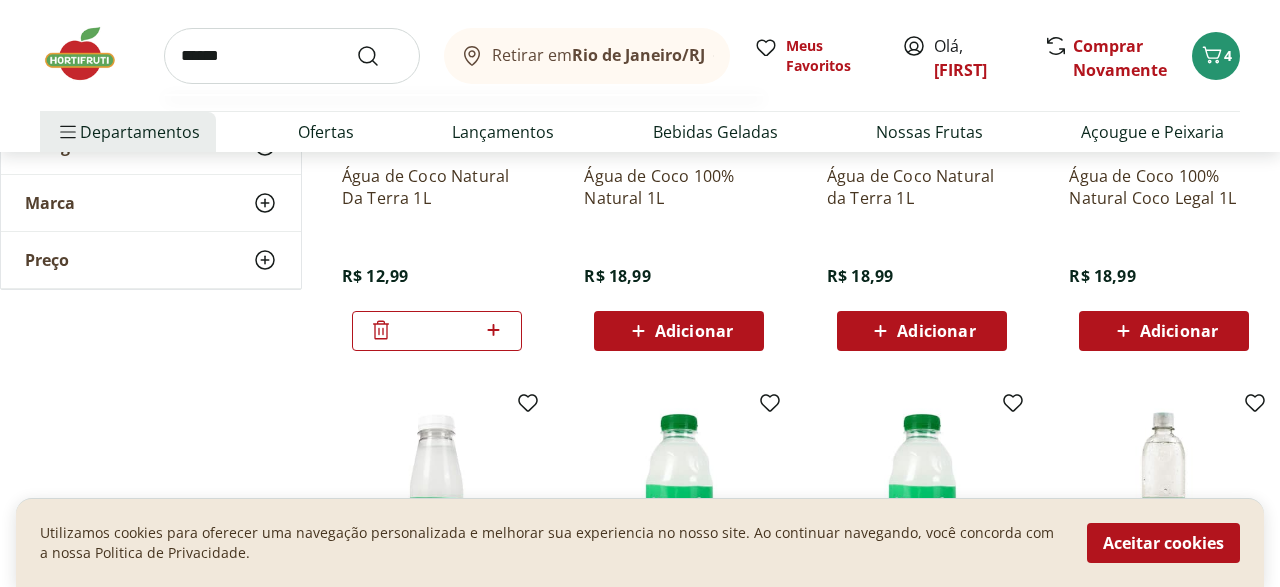 type on "*******" 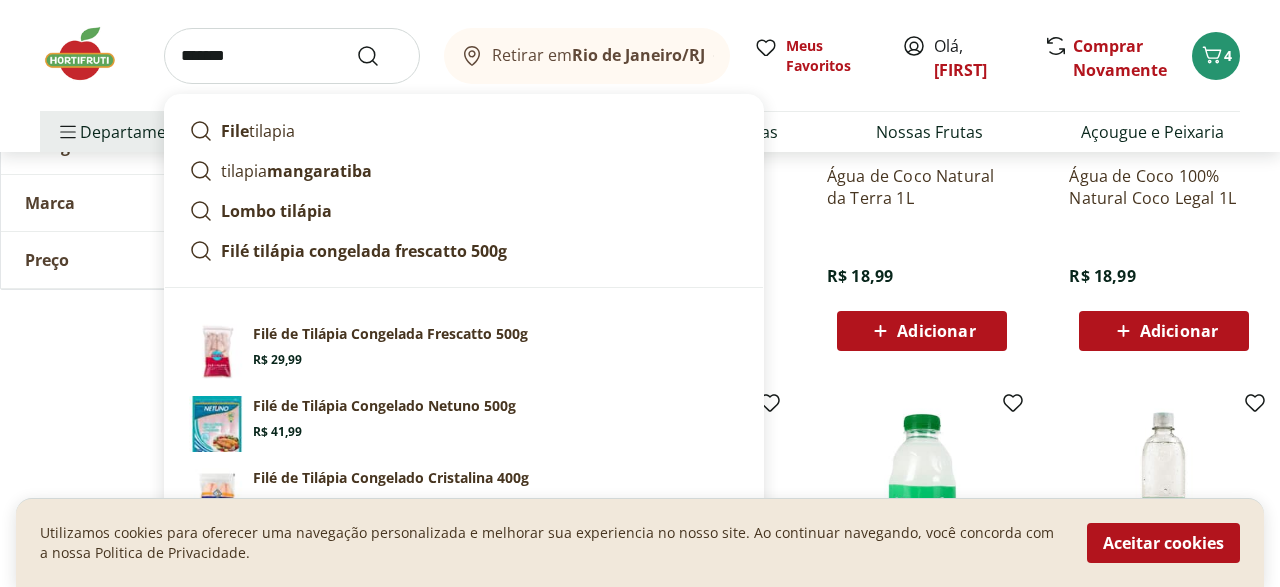 click at bounding box center [380, 56] 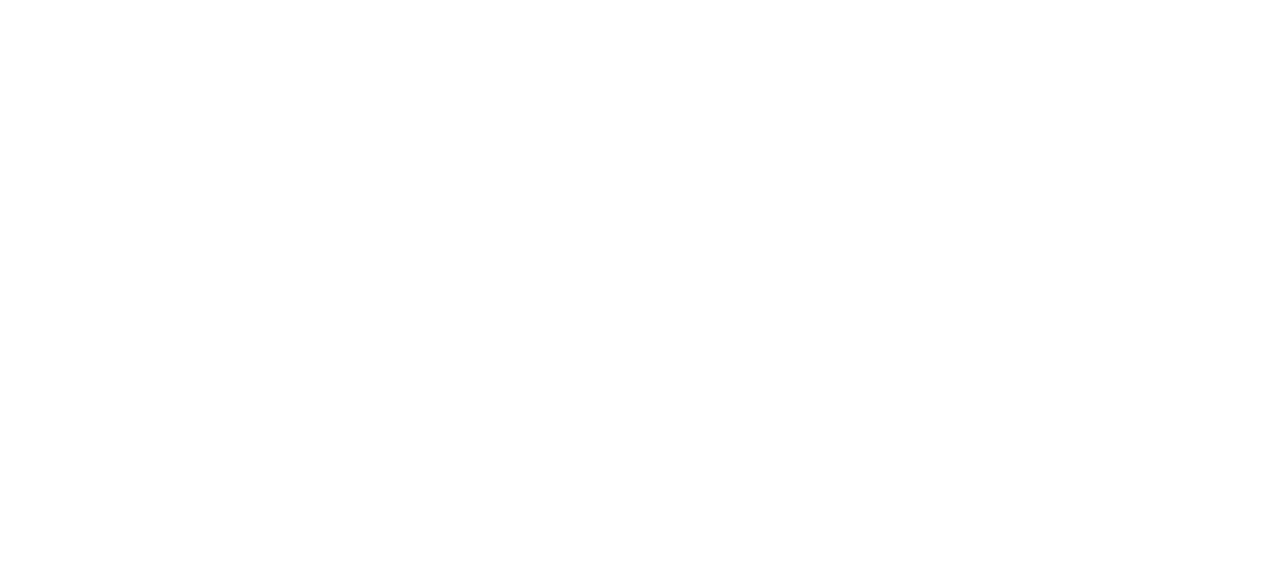 scroll, scrollTop: 0, scrollLeft: 0, axis: both 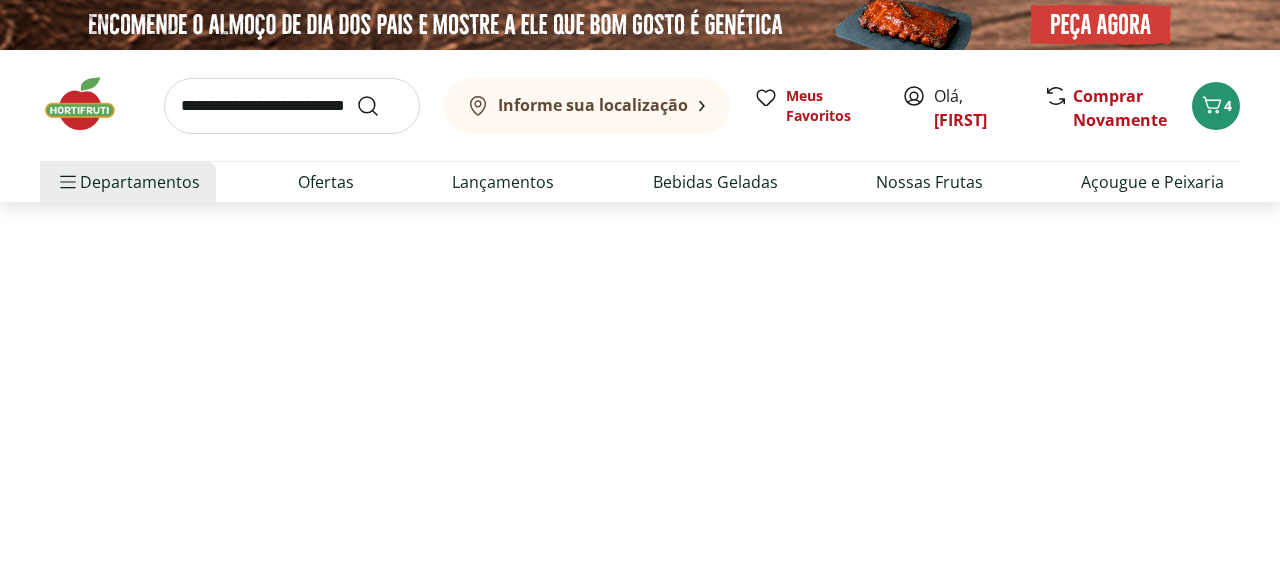 select on "**********" 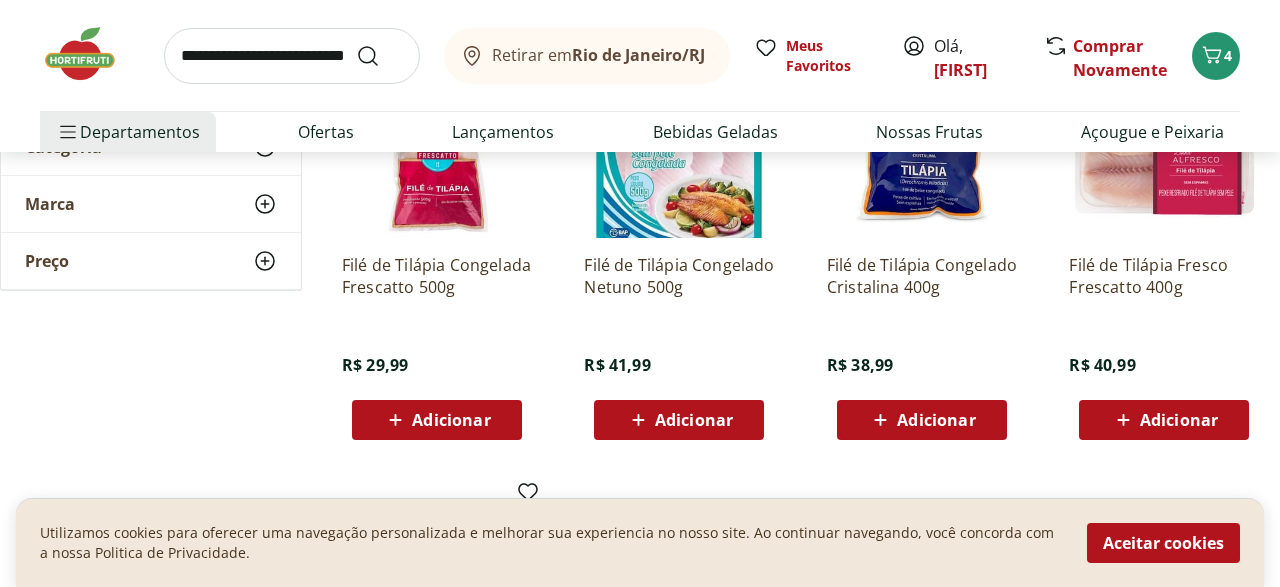 scroll, scrollTop: 464, scrollLeft: 0, axis: vertical 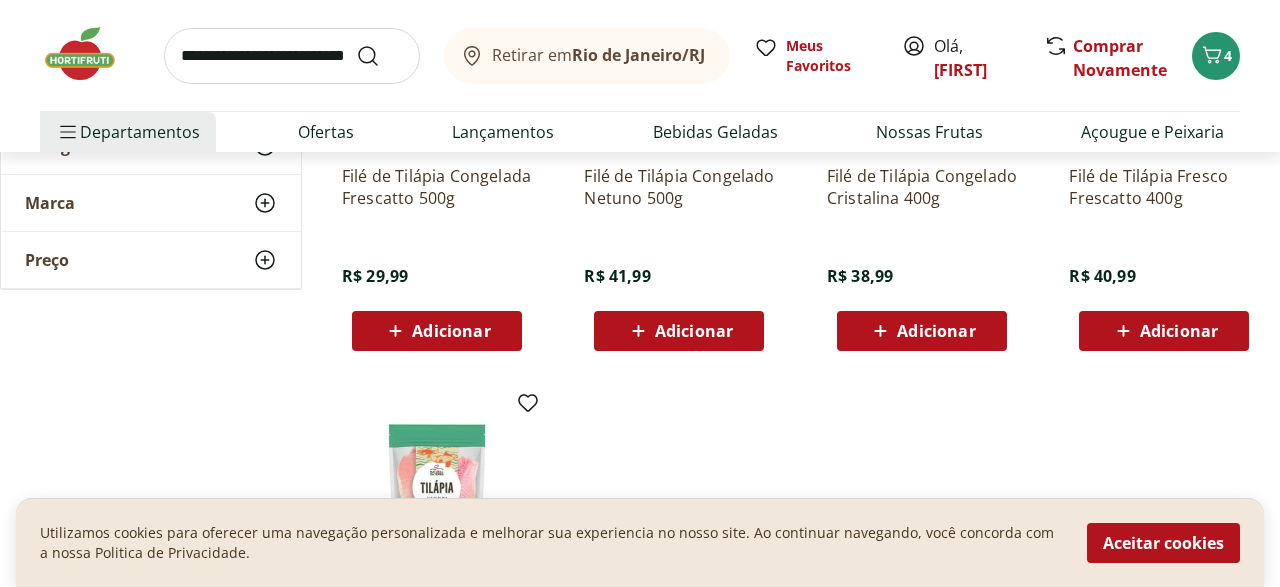click on "Adicionar" at bounding box center [451, 331] 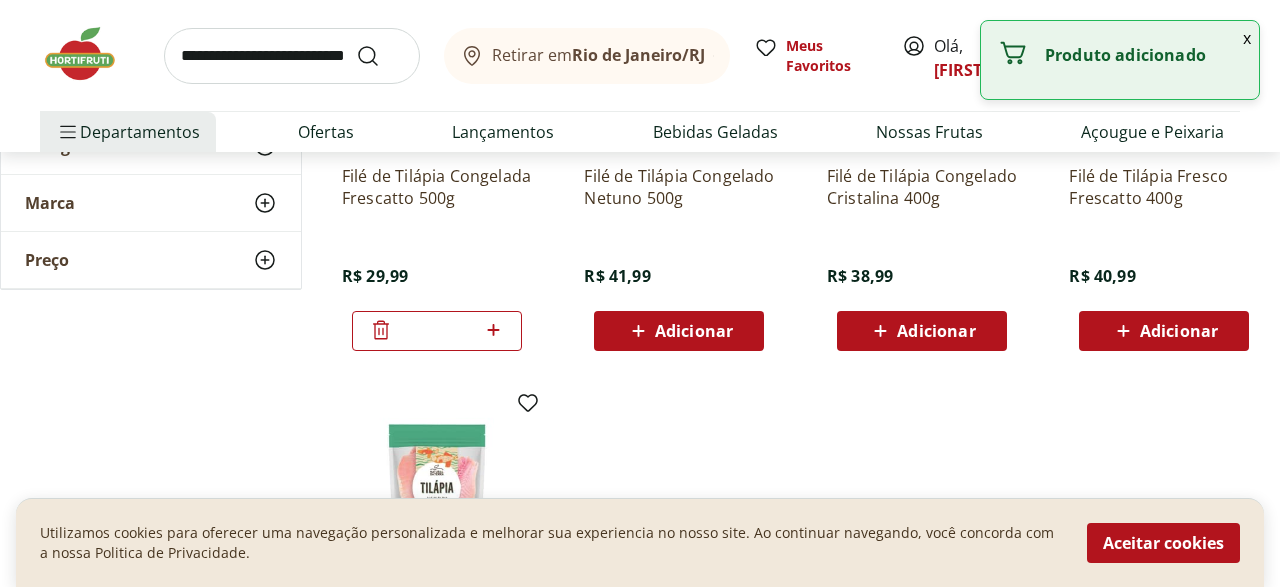 click on "x" at bounding box center [1247, 38] 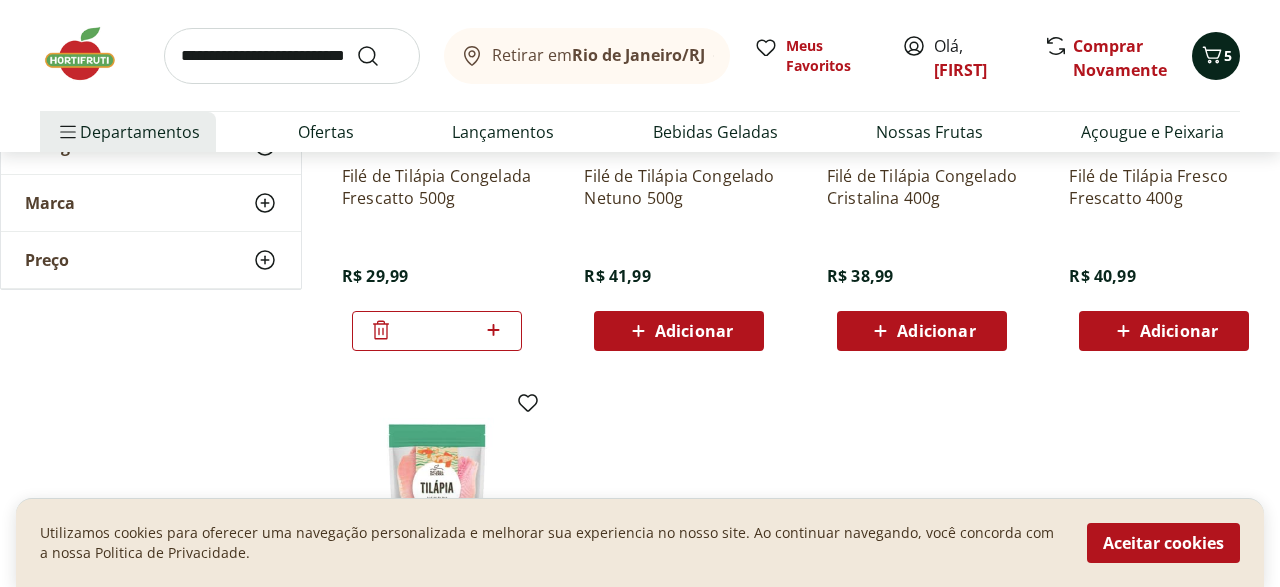 click 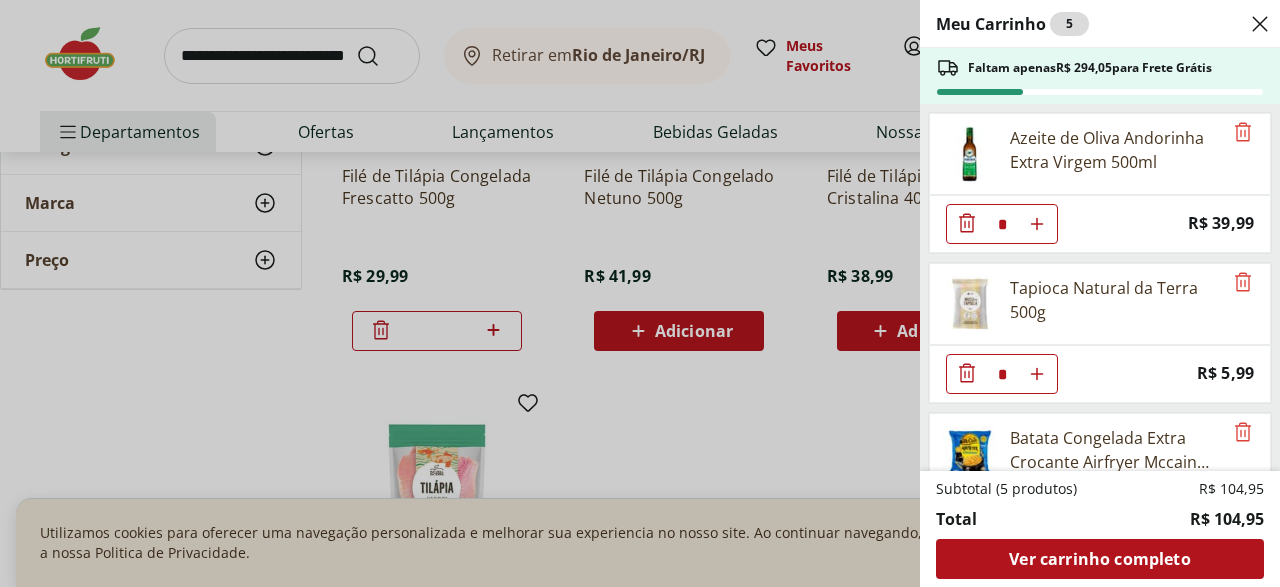 click on "Meu Carrinho 5 Faltam apenas R$ 294,05 para Frete Grátis Azeite de Oliva Andorinha Extra Virgem 500ml * Price: R$ 39,99 Tapioca Natural da Terra 500g * Price: R$ 5,99 Batata Congelada Extra Crocante Airfryer Mccain 600g * Price: R$ 15,99 Água de Coco Natural Da Terra 1L * Price: R$ 12,99 Filé de Tilápia Congelada Frescatto 500g * Price: R$ 29,99 Subtotal (5 produtos) R$ 104,95 Total R$ 104,95 Ver carrinho completo" at bounding box center [640, 293] 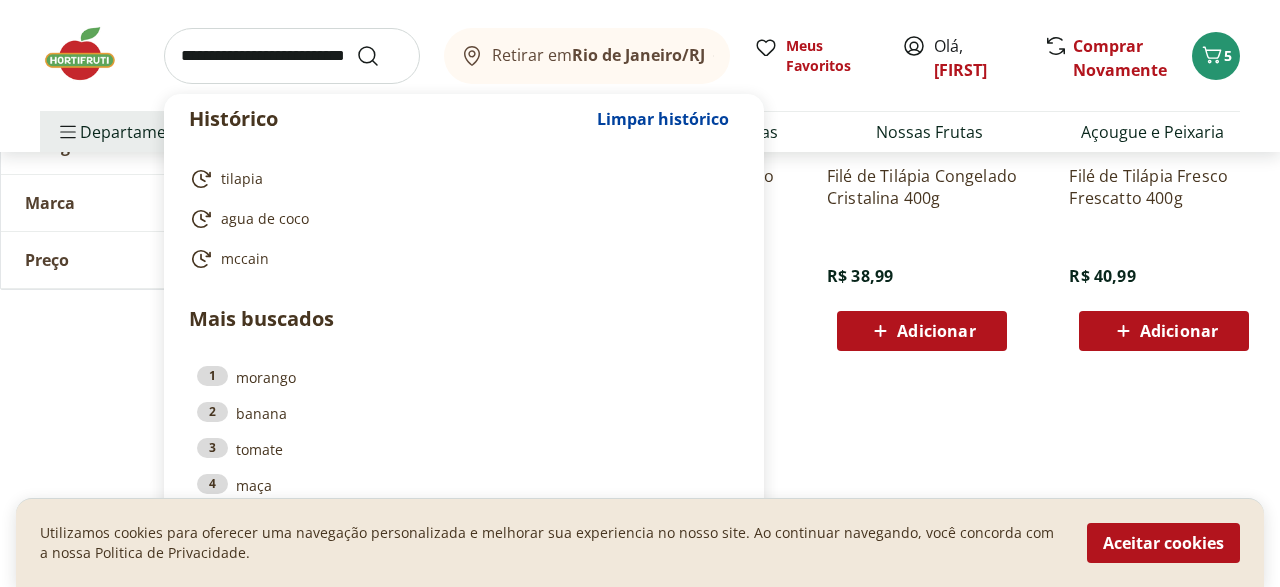 click at bounding box center (292, 56) 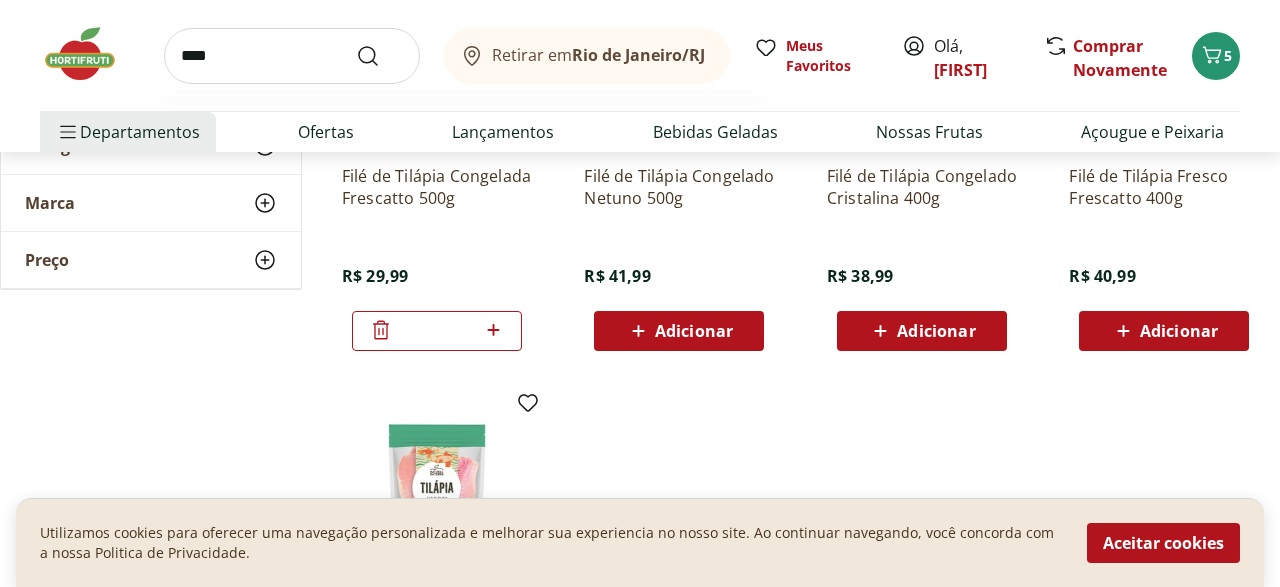 type on "*****" 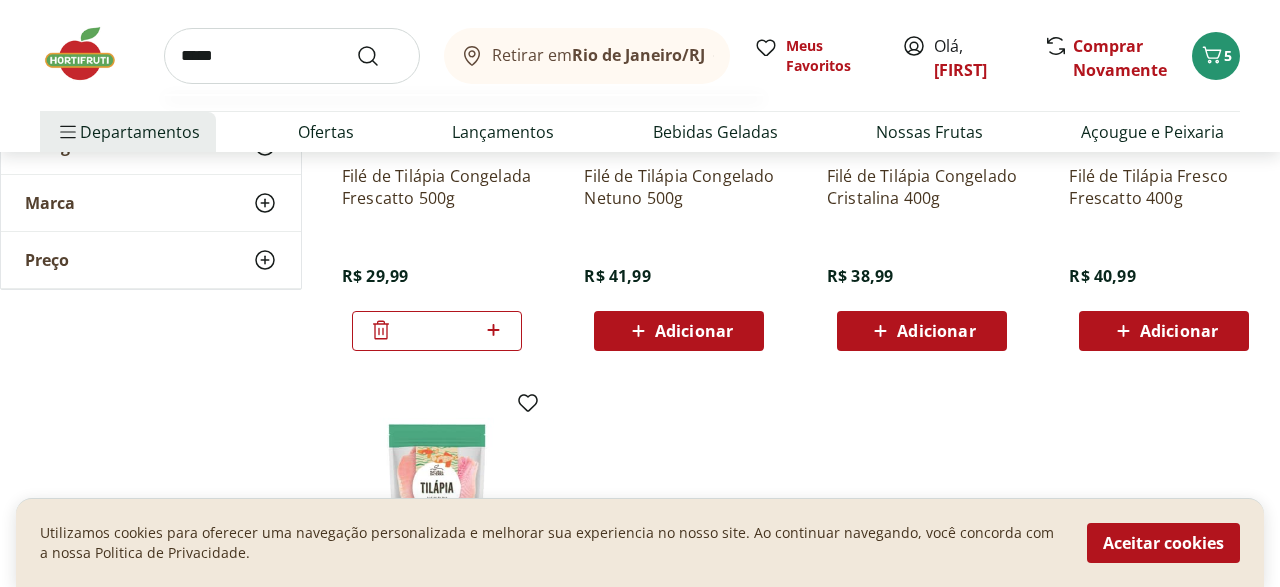 click at bounding box center [380, 56] 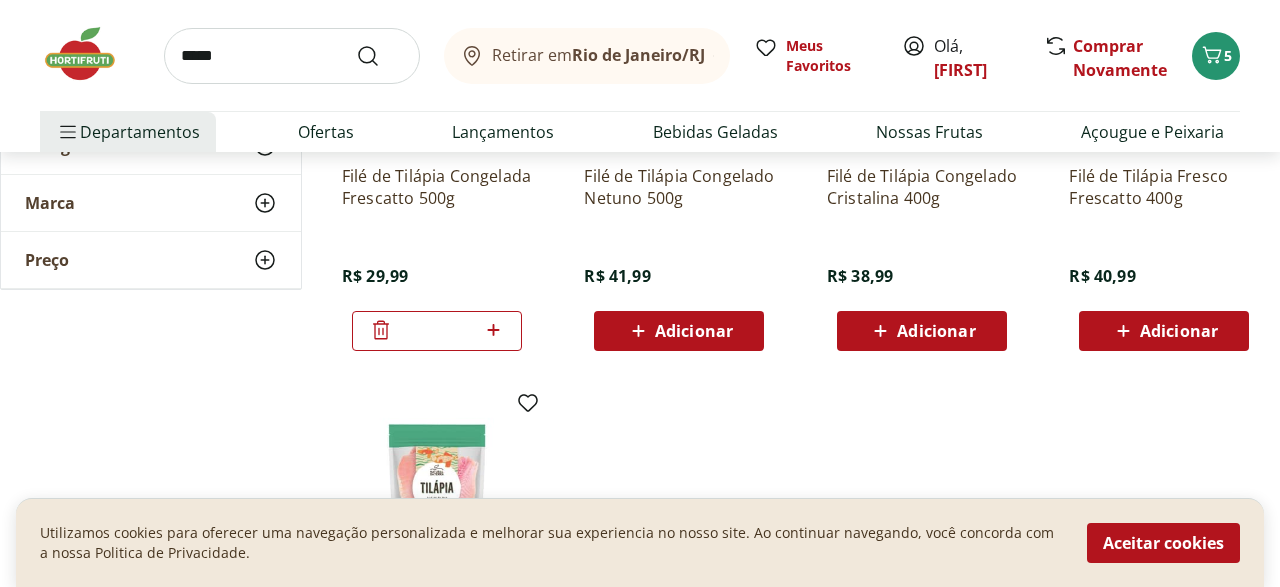 scroll, scrollTop: 0, scrollLeft: 0, axis: both 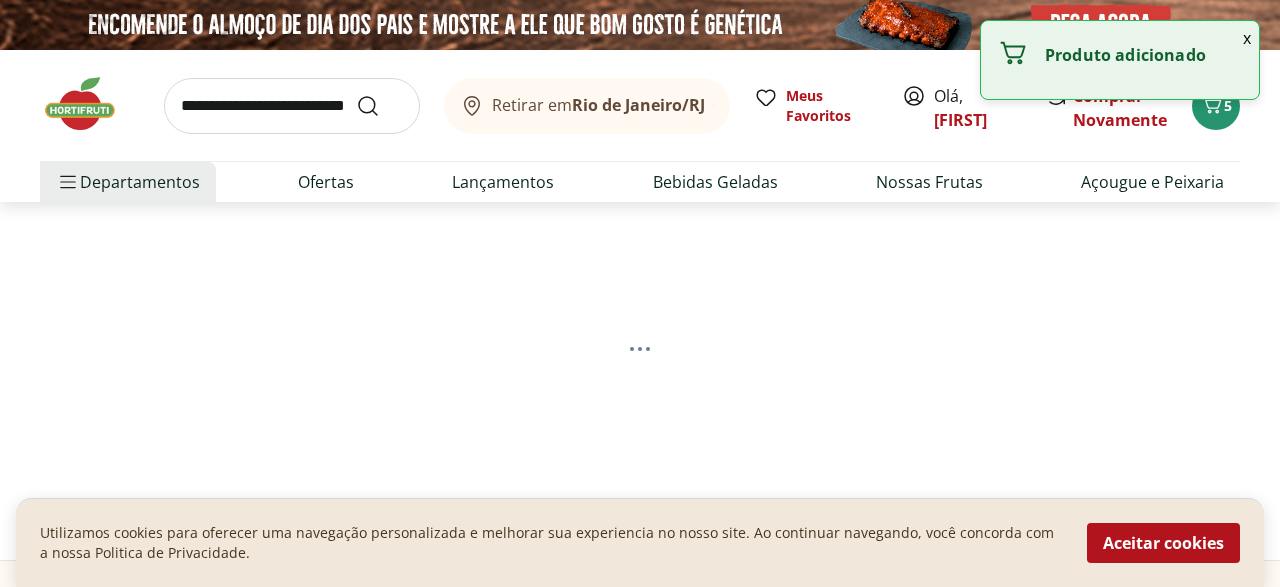 select on "**********" 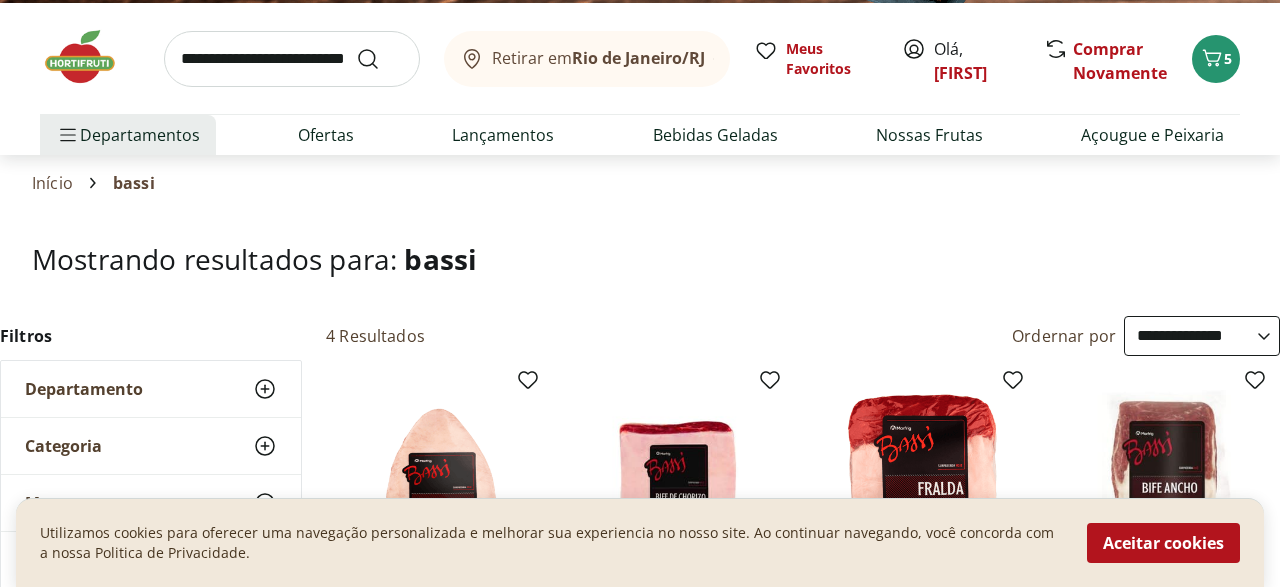 scroll, scrollTop: 0, scrollLeft: 0, axis: both 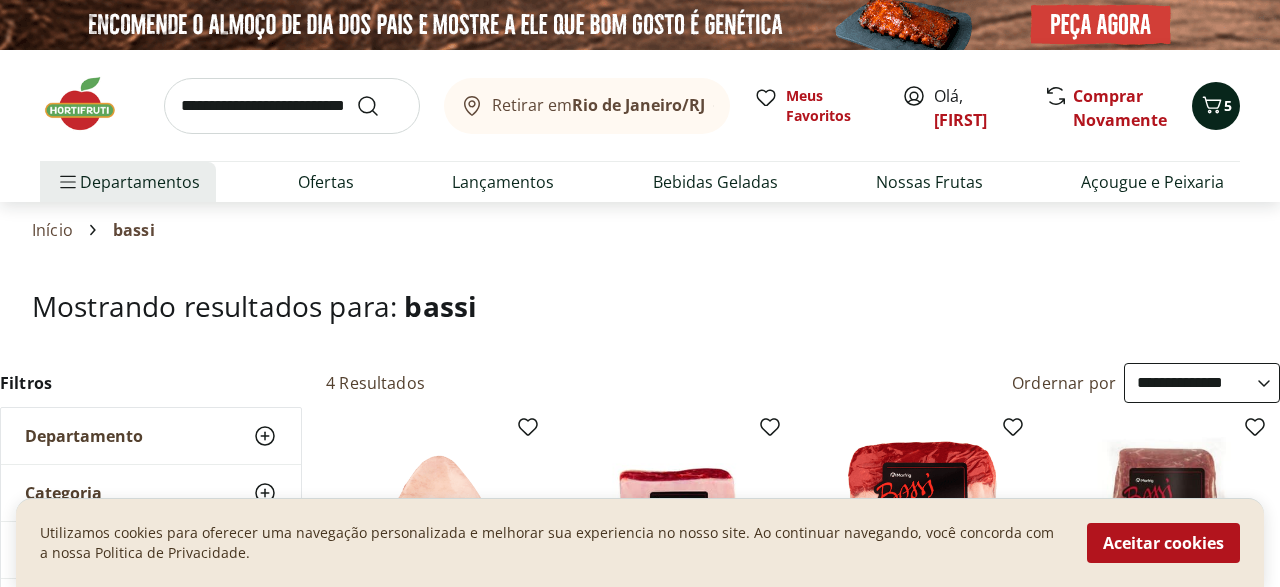 click 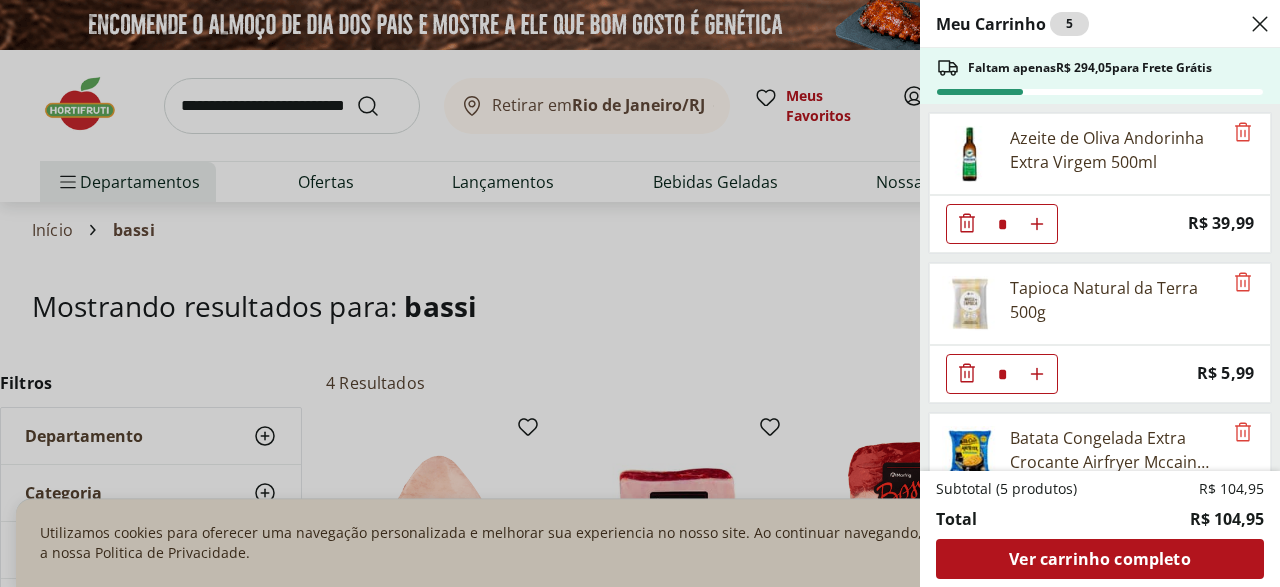 click 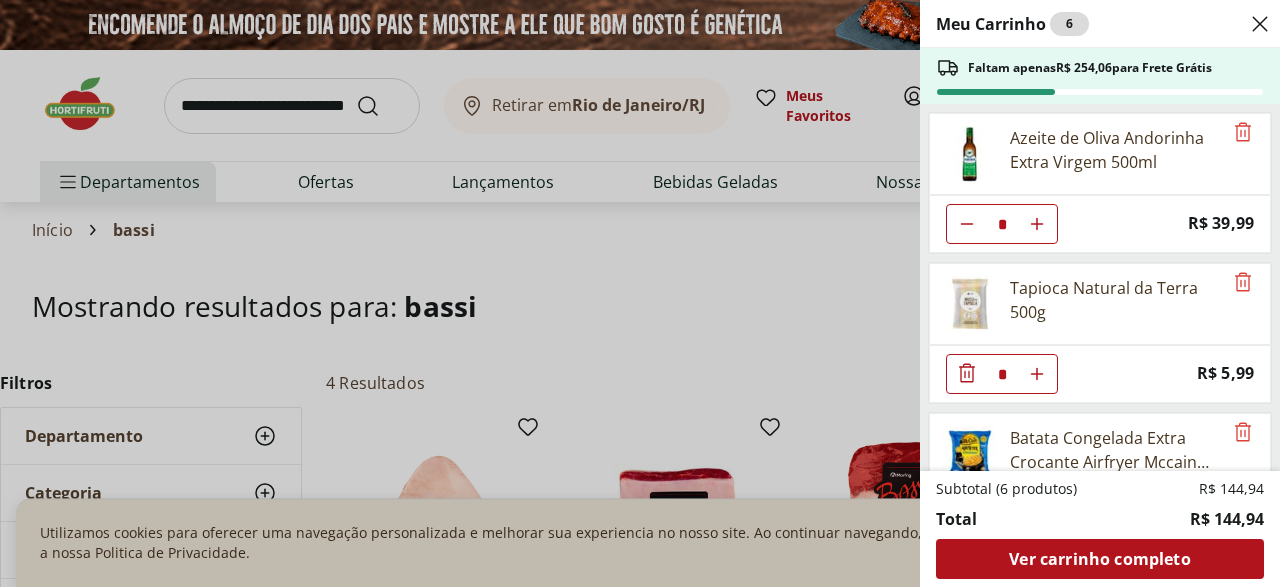 click 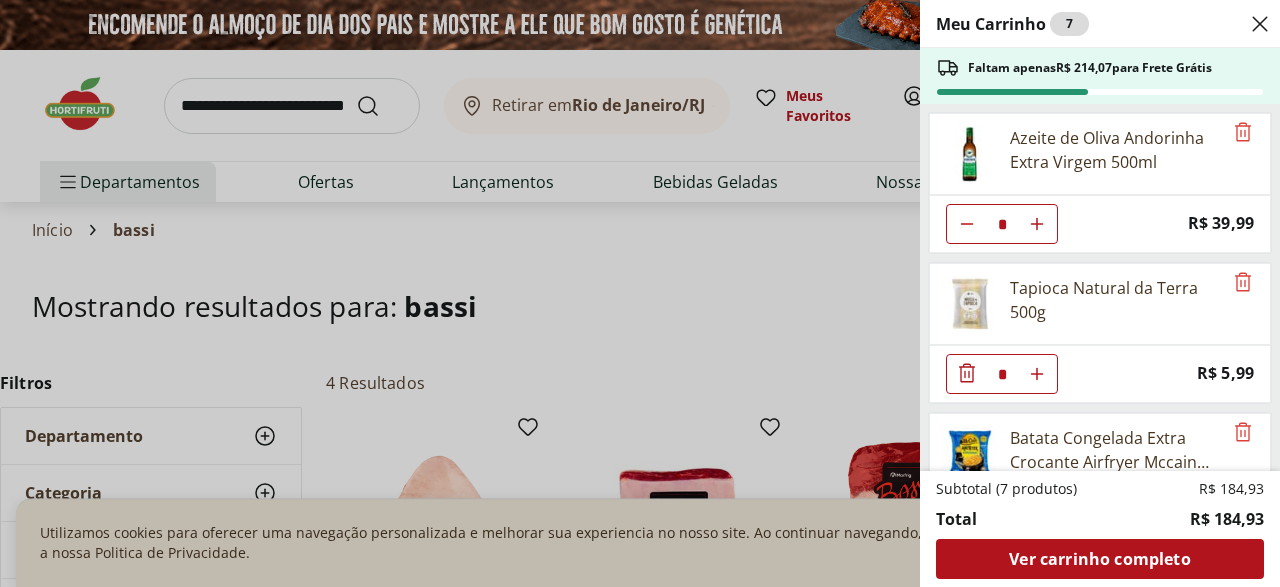 scroll, scrollTop: 330, scrollLeft: 0, axis: vertical 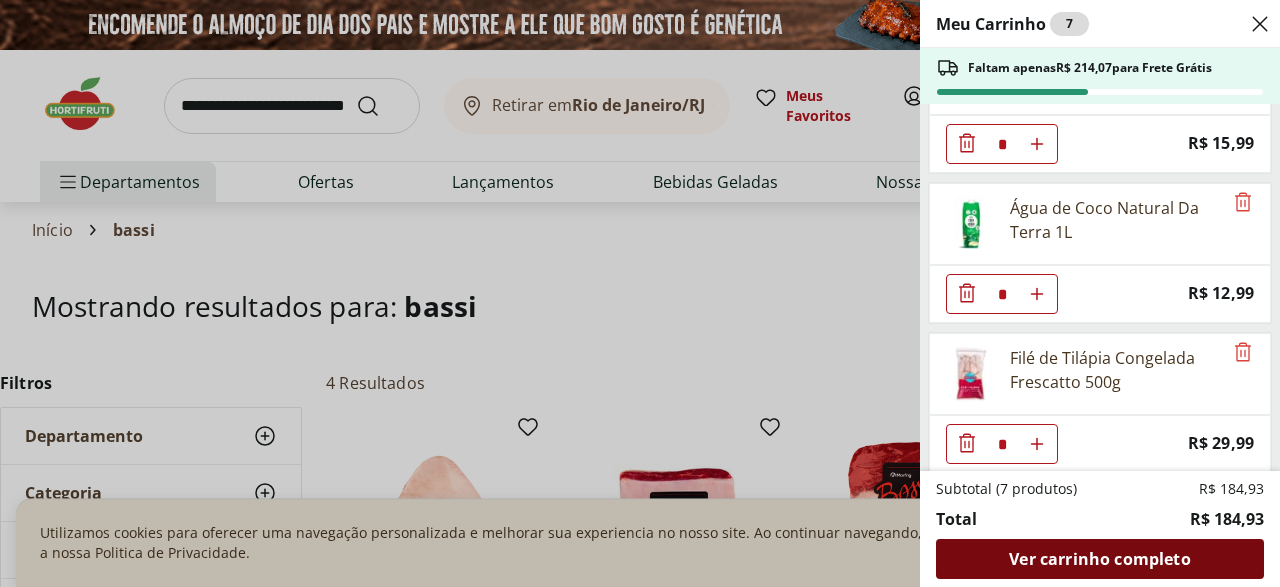click on "Ver carrinho completo" at bounding box center [1099, 559] 